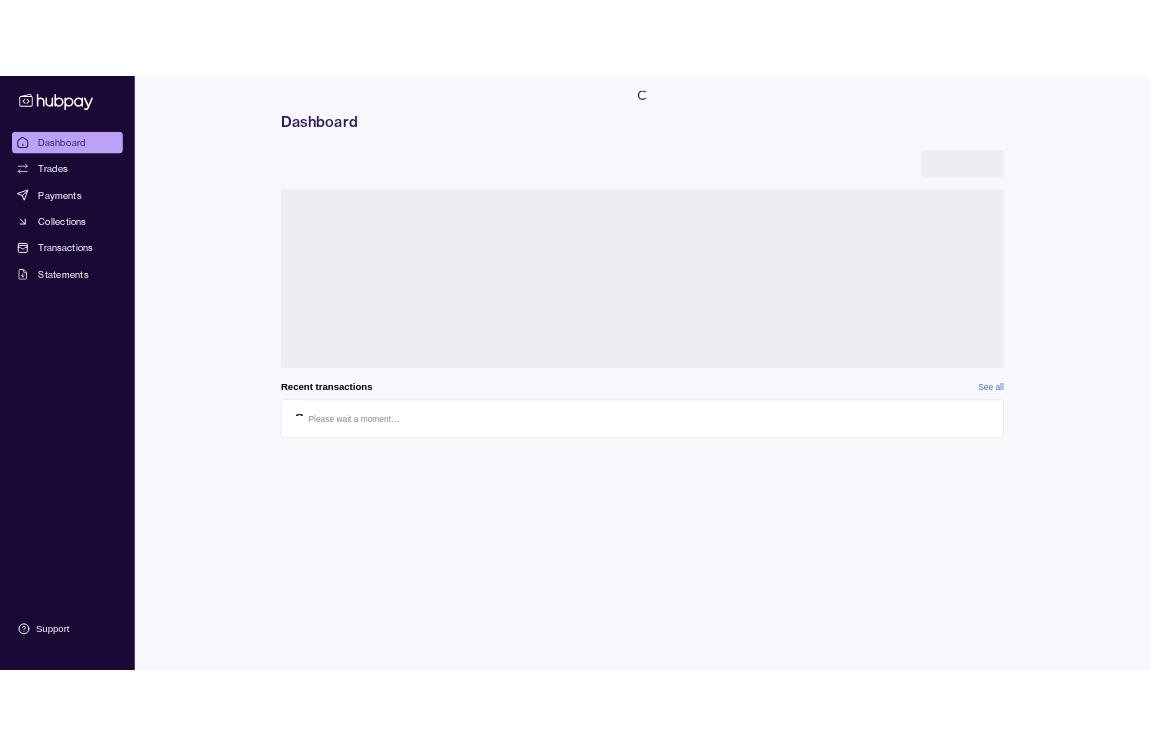 scroll, scrollTop: 0, scrollLeft: 0, axis: both 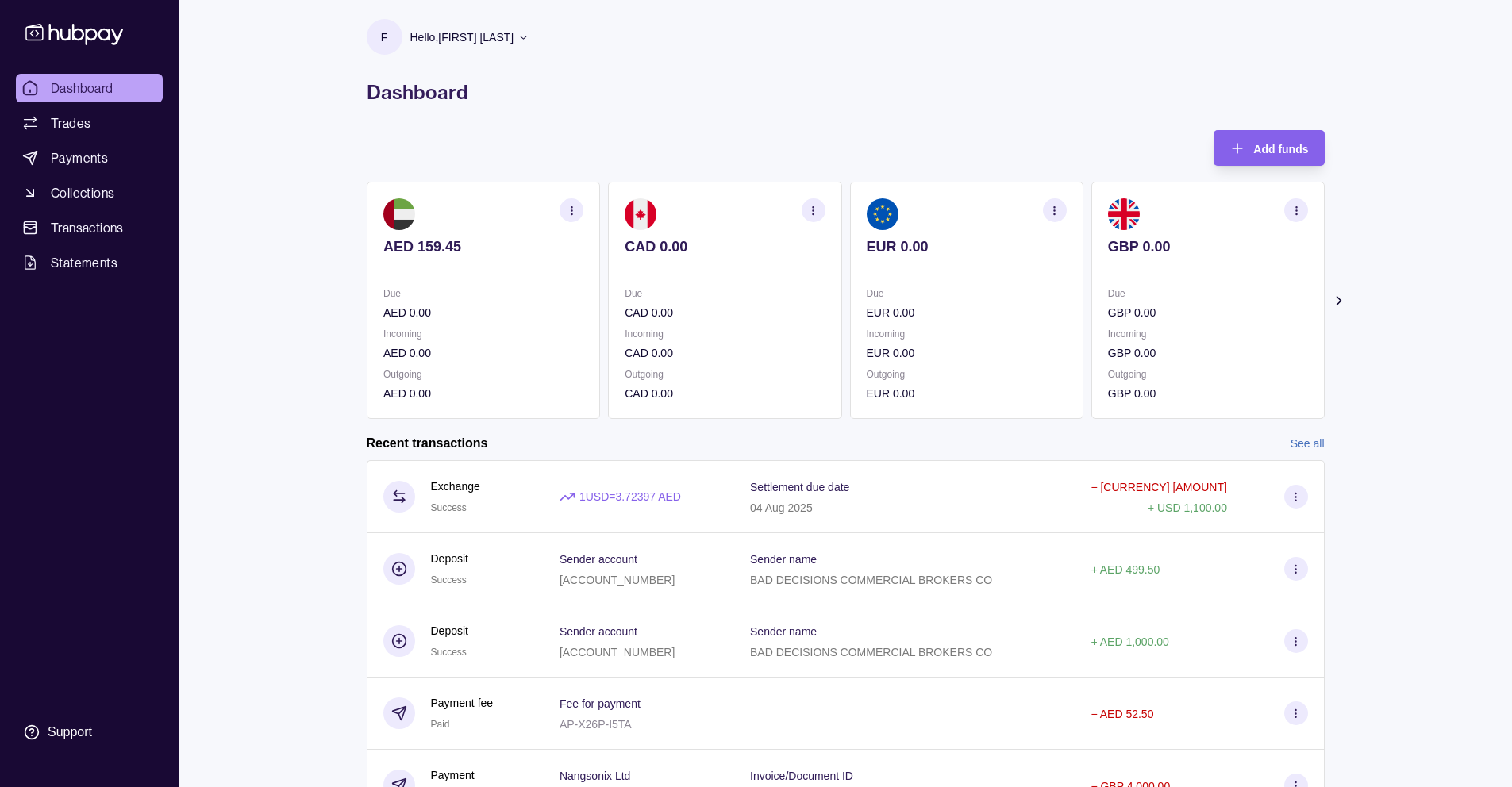 click on "Add funds AED 159.45                                                                                                               Due AED 0.00 Incoming AED 0.00 Outgoing AED 0.00 CAD 0.00                                                                                                               Due CAD 0.00 Incoming CAD 0.00 Outgoing CAD 0.00 EUR 0.00                                                                                                               Due EUR 0.00 Incoming EUR 0.00 Outgoing EUR 0.00 GBP 0.00                                                                                                               Due GBP 0.00 Incoming GBP 0.00 Outgoing GBP 0.00 INR 0.00" at bounding box center [845, 492] 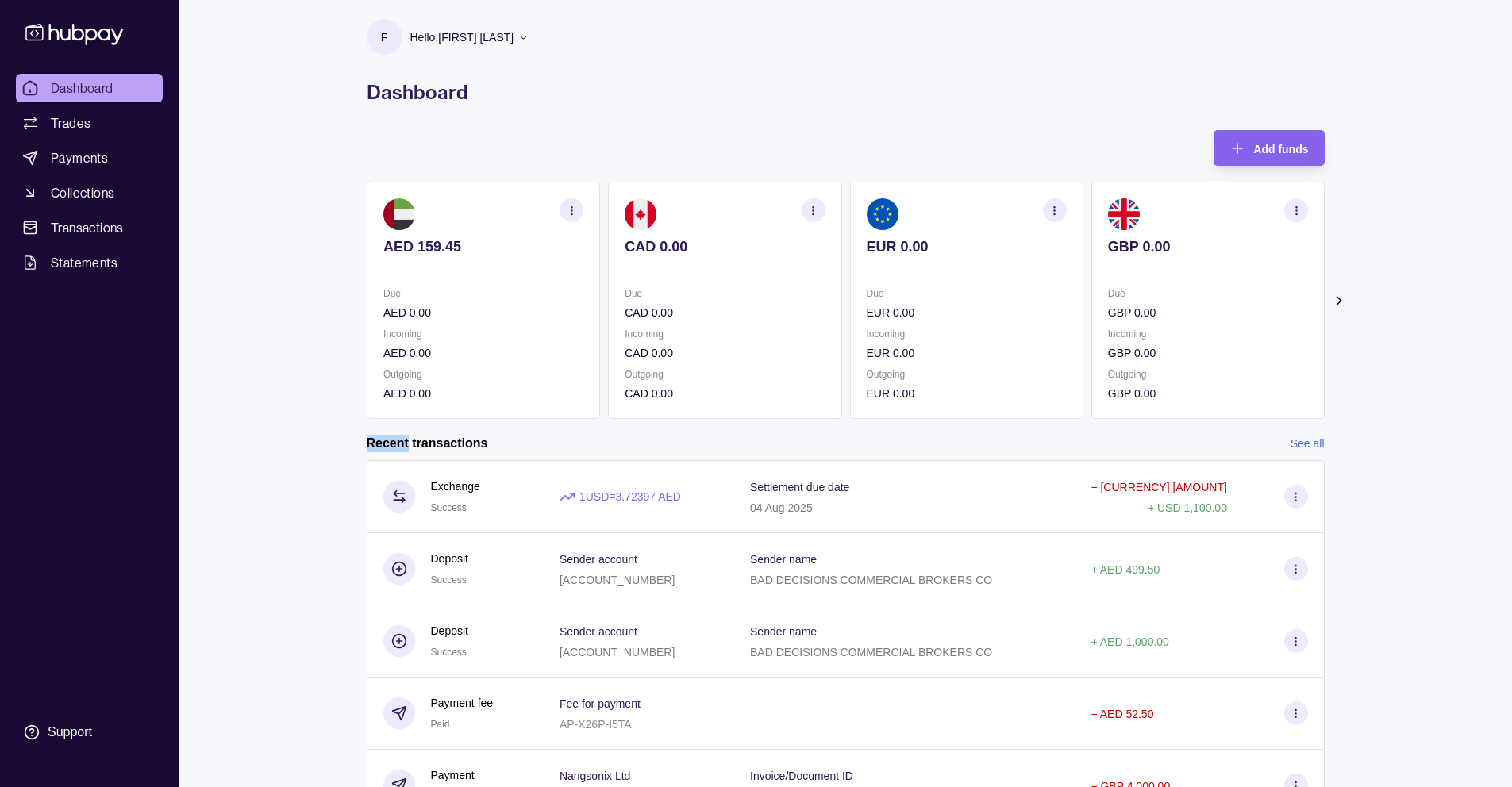 click 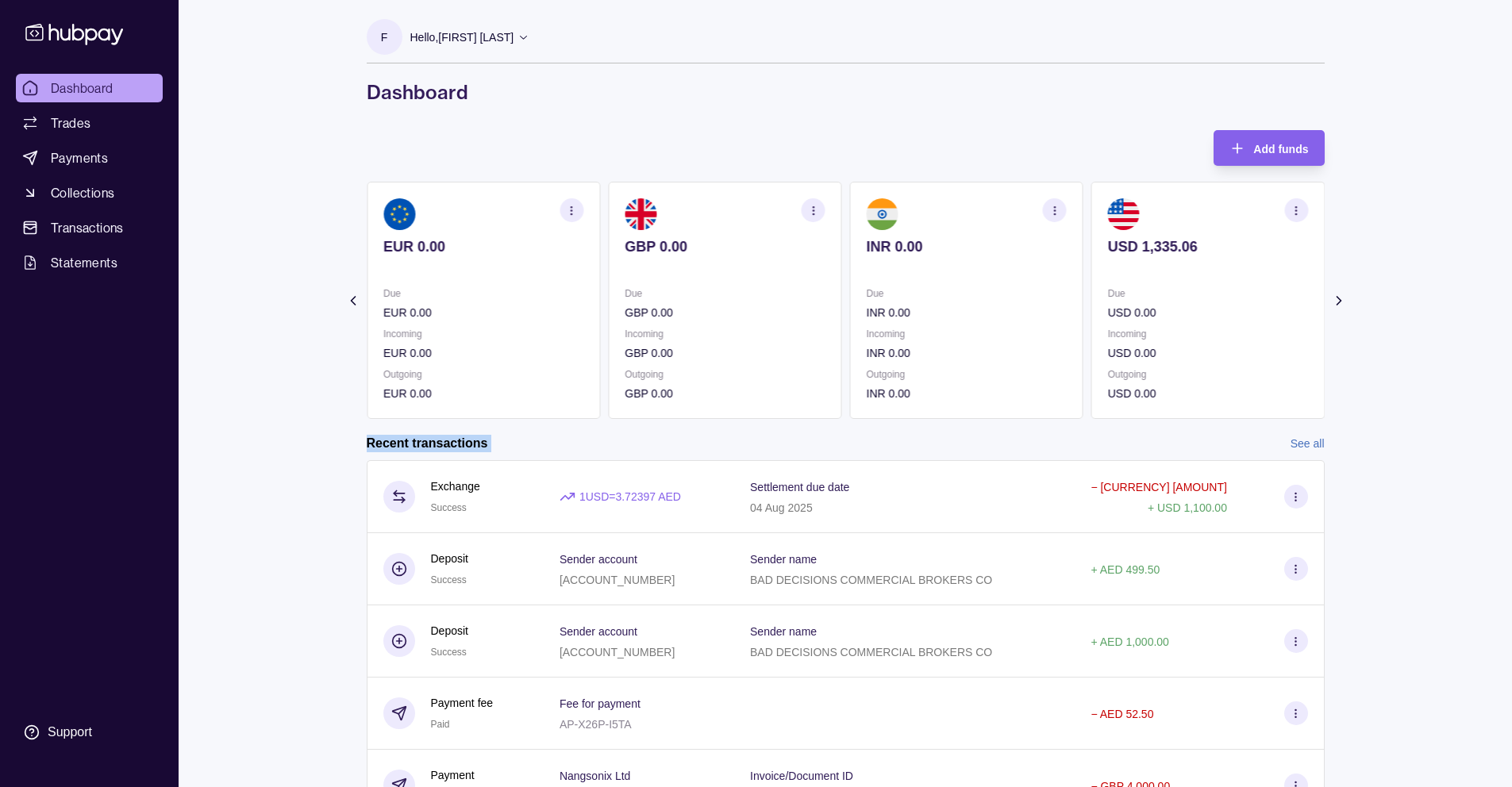 click 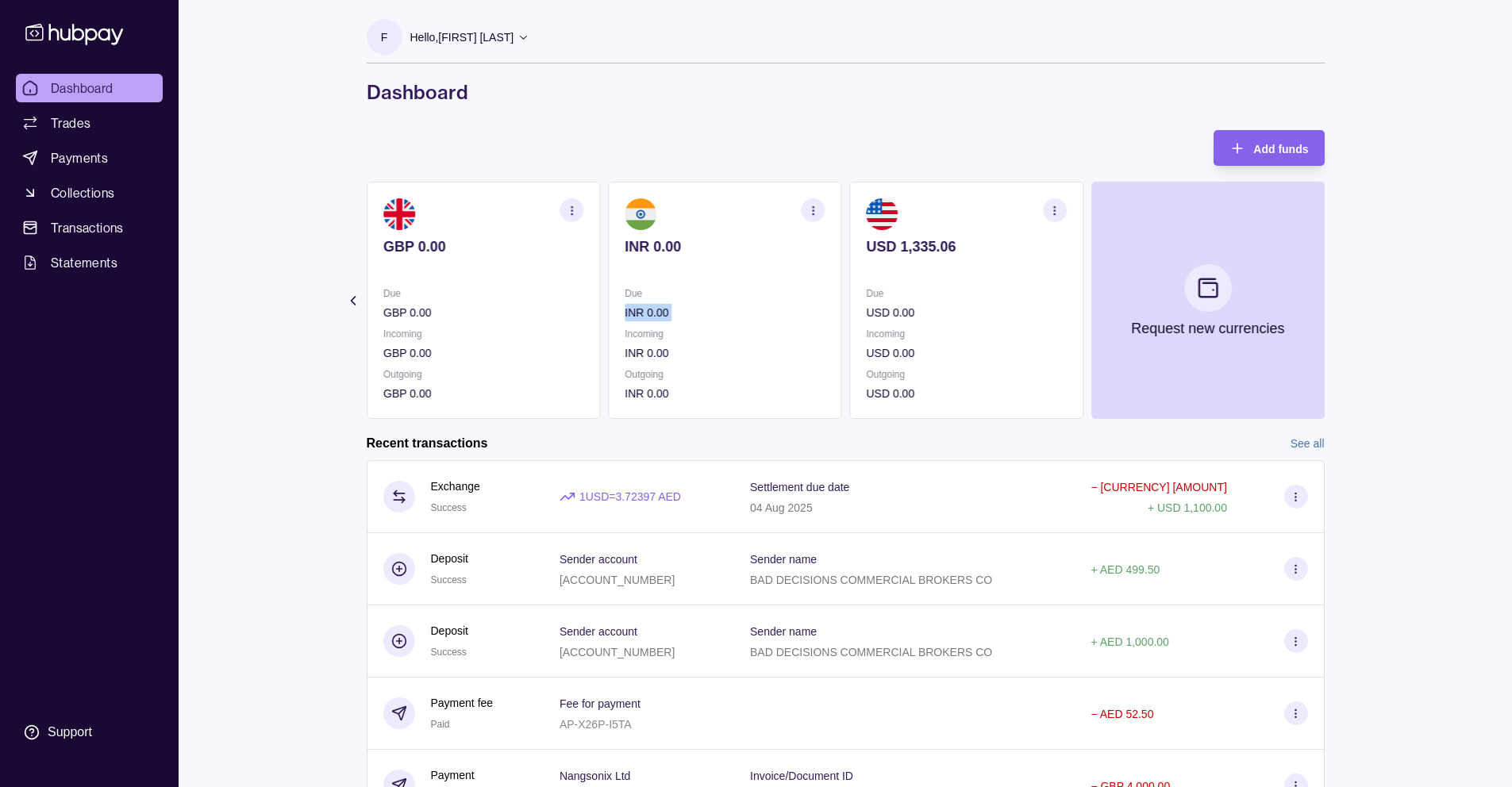 click on "Add funds AED 159.45                                                                                                               Due AED 0.00 Incoming AED 0.00 Outgoing AED 0.00 CAD 0.00                                                                                                               Due CAD 0.00 Incoming CAD 0.00 Outgoing CAD 0.00 EUR 0.00                                                                                                               Due EUR 0.00 Incoming EUR 0.00 Outgoing EUR 0.00 GBP 0.00                                                                                                               Due GBP 0.00 Incoming GBP 0.00 Outgoing GBP 0.00 INR 0.00" at bounding box center (845, 492) 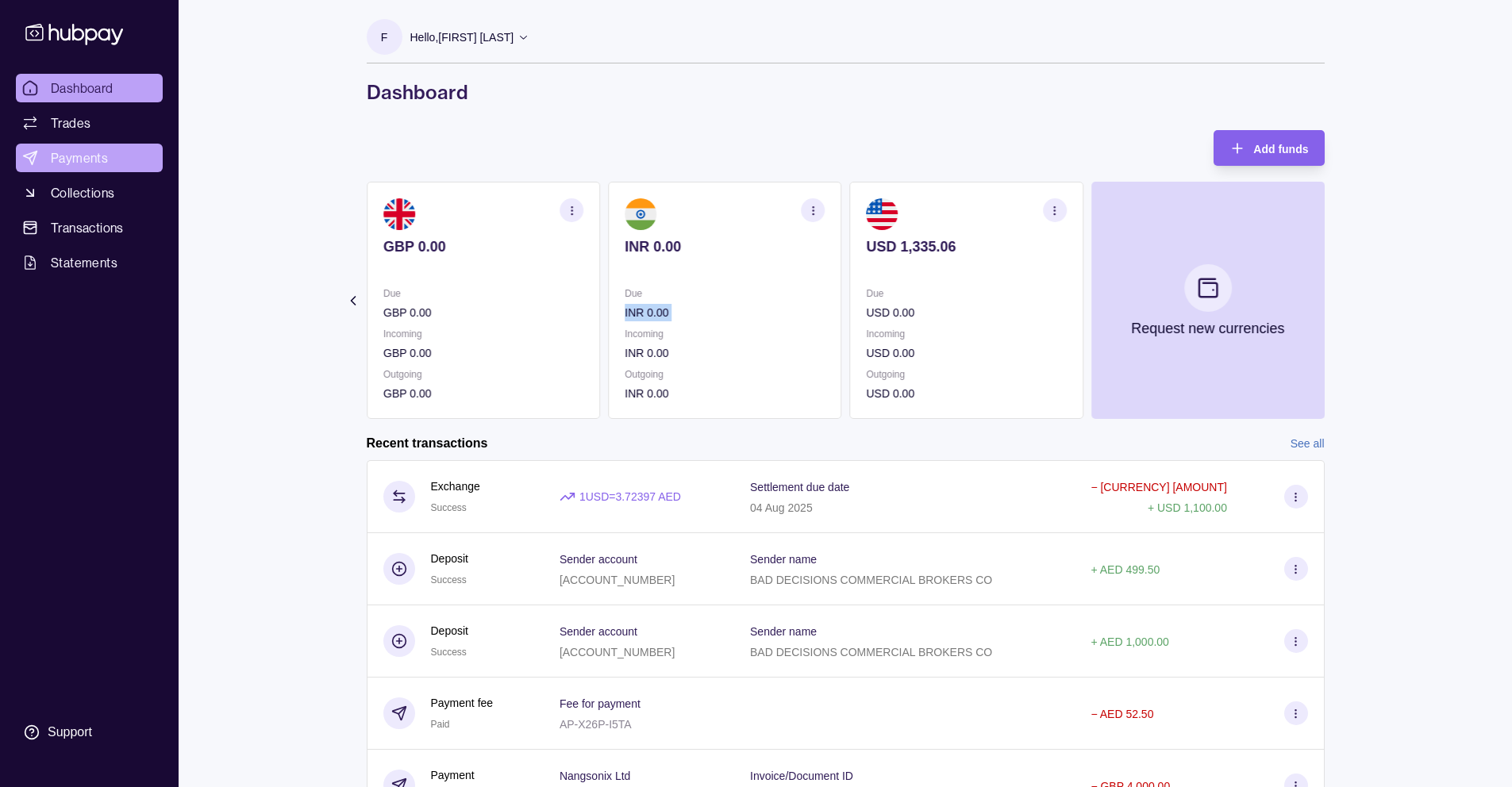 click on "Payments" at bounding box center [89, 158] 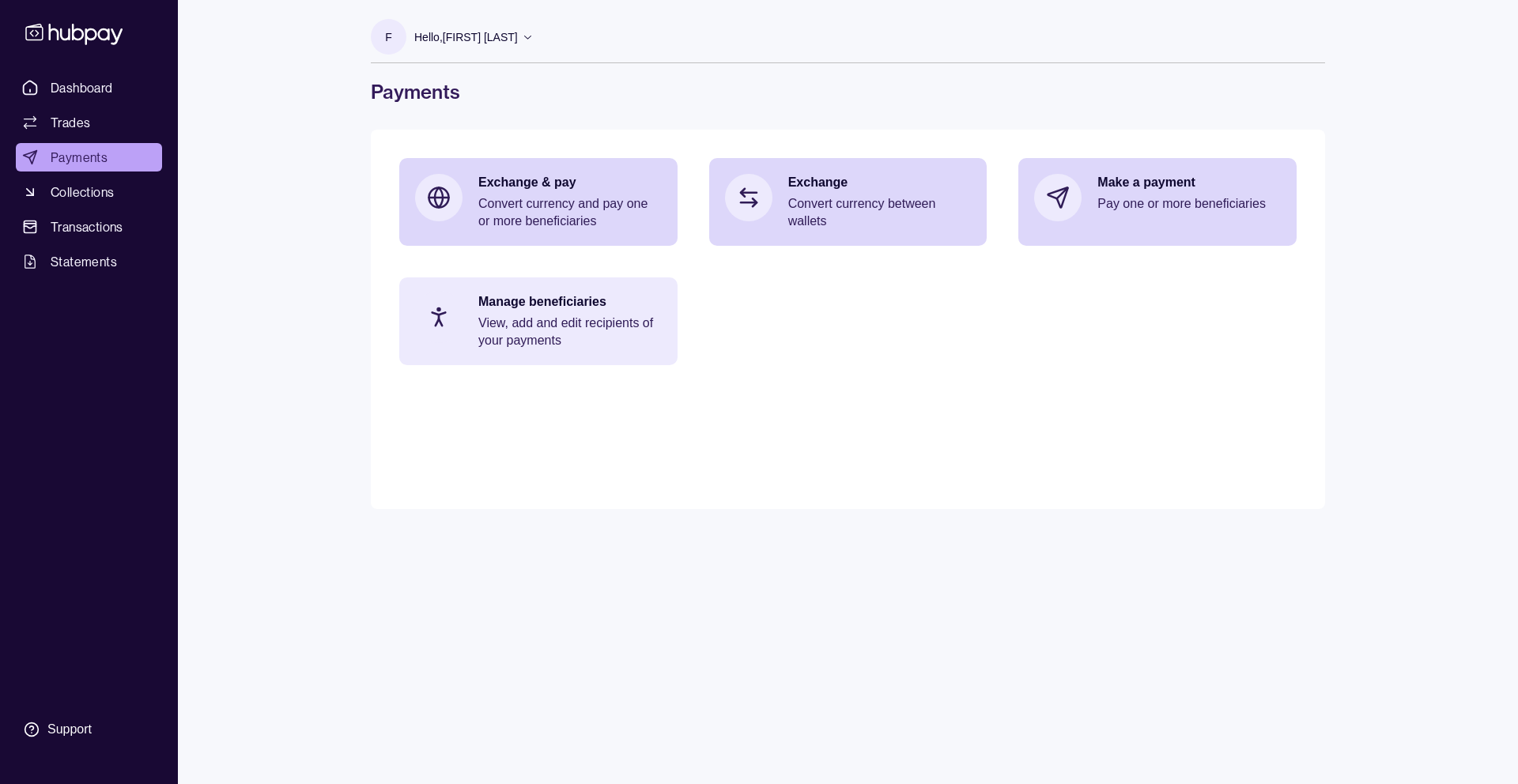 click on "Manage beneficiaries" at bounding box center (570, 302) 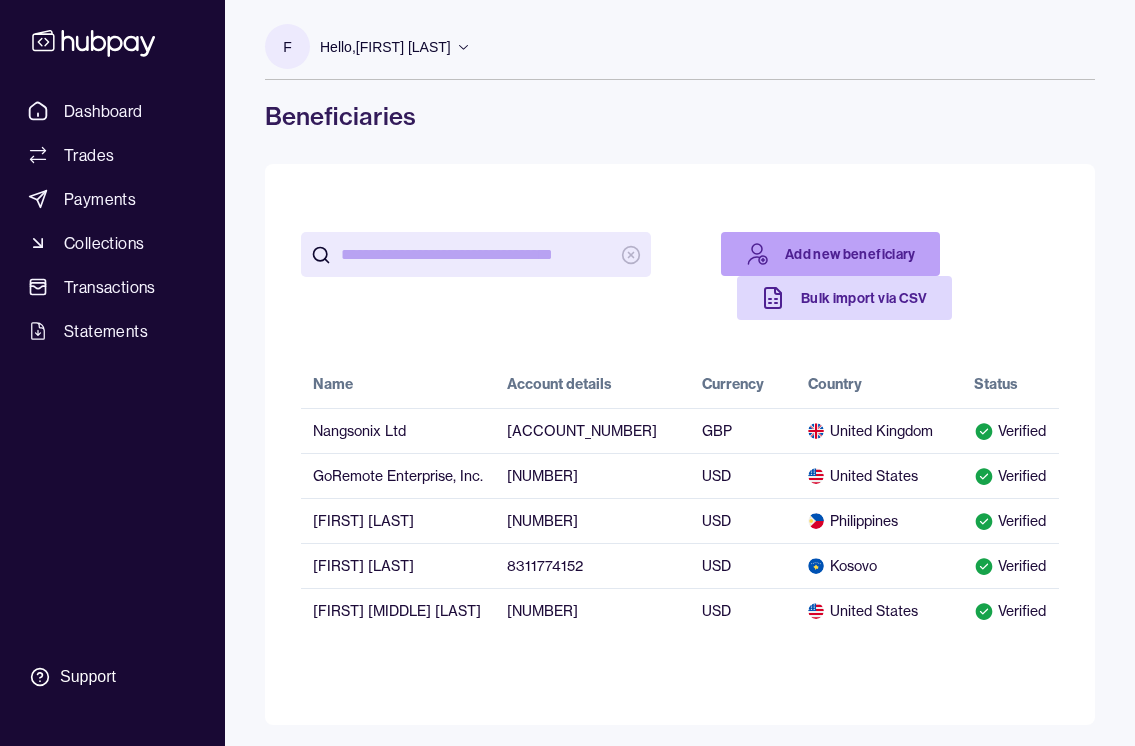 click on "Add new beneficiary" at bounding box center (830, 254) 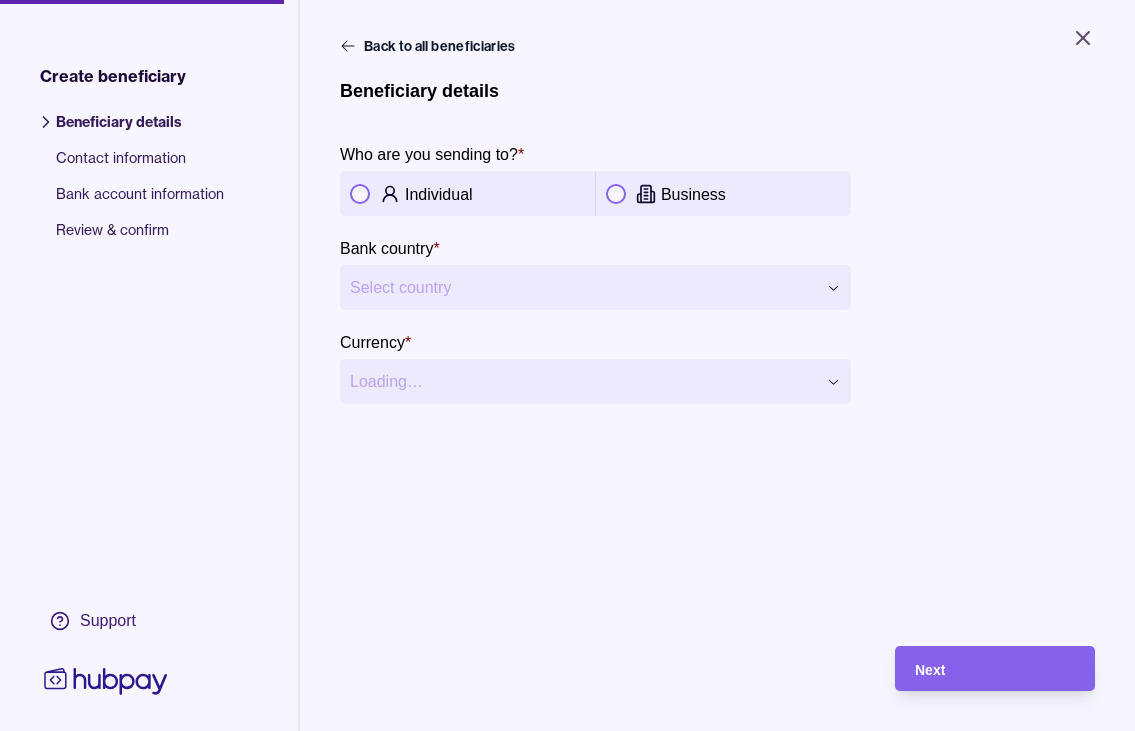 click at bounding box center (616, 194) 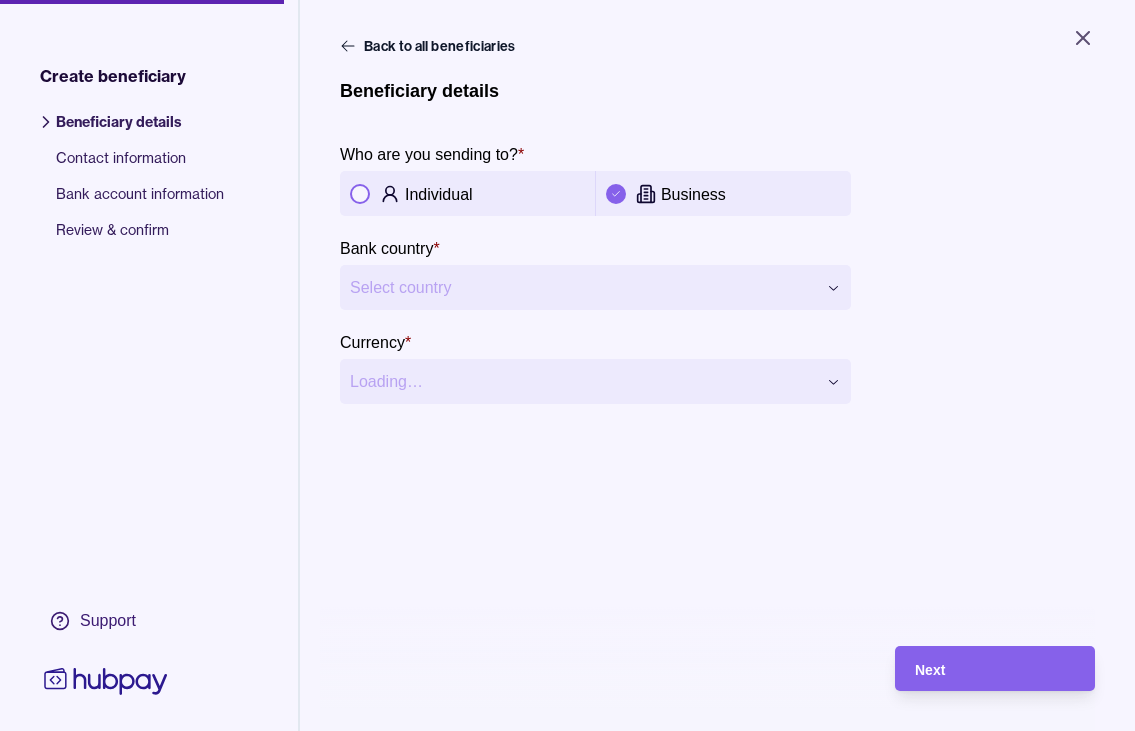 click on "**********" at bounding box center (567, 365) 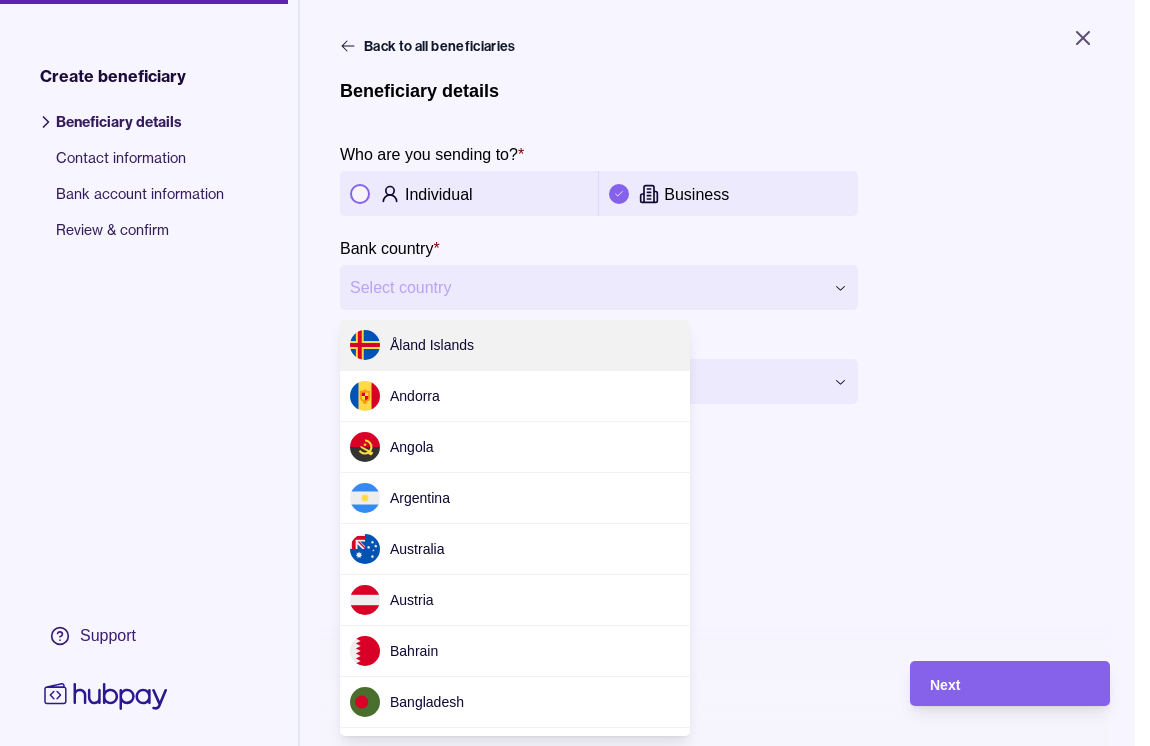 scroll, scrollTop: 6039, scrollLeft: 0, axis: vertical 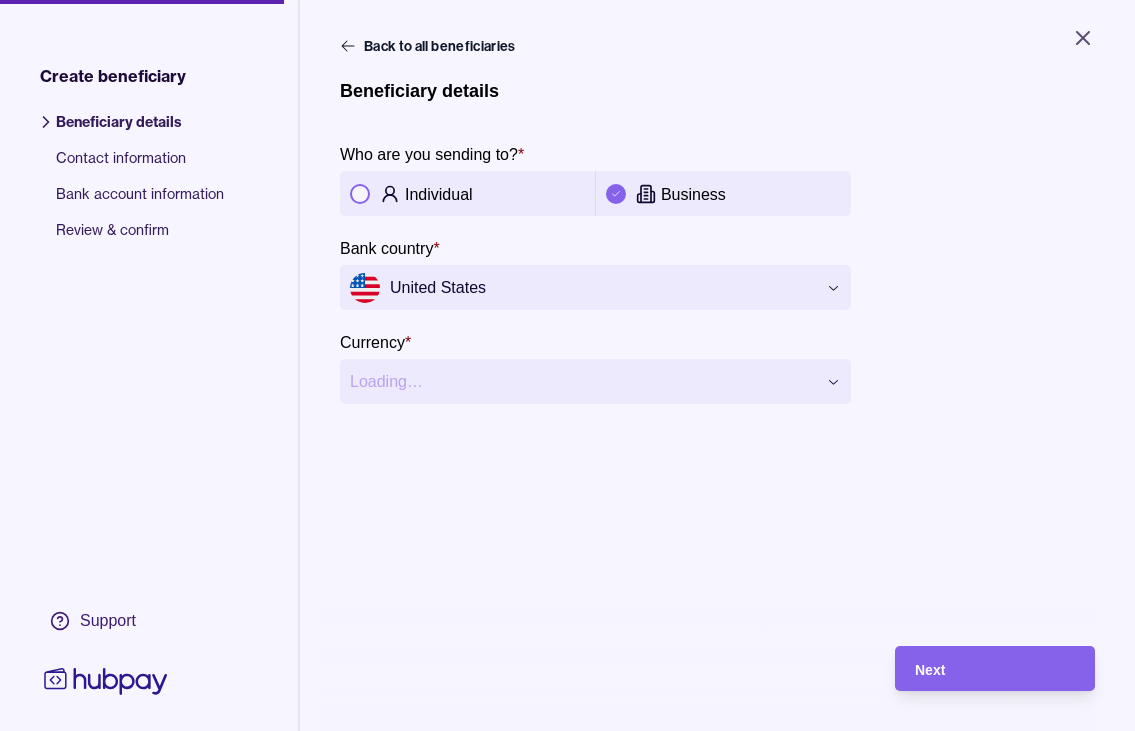 click on "**********" at bounding box center [567, 365] 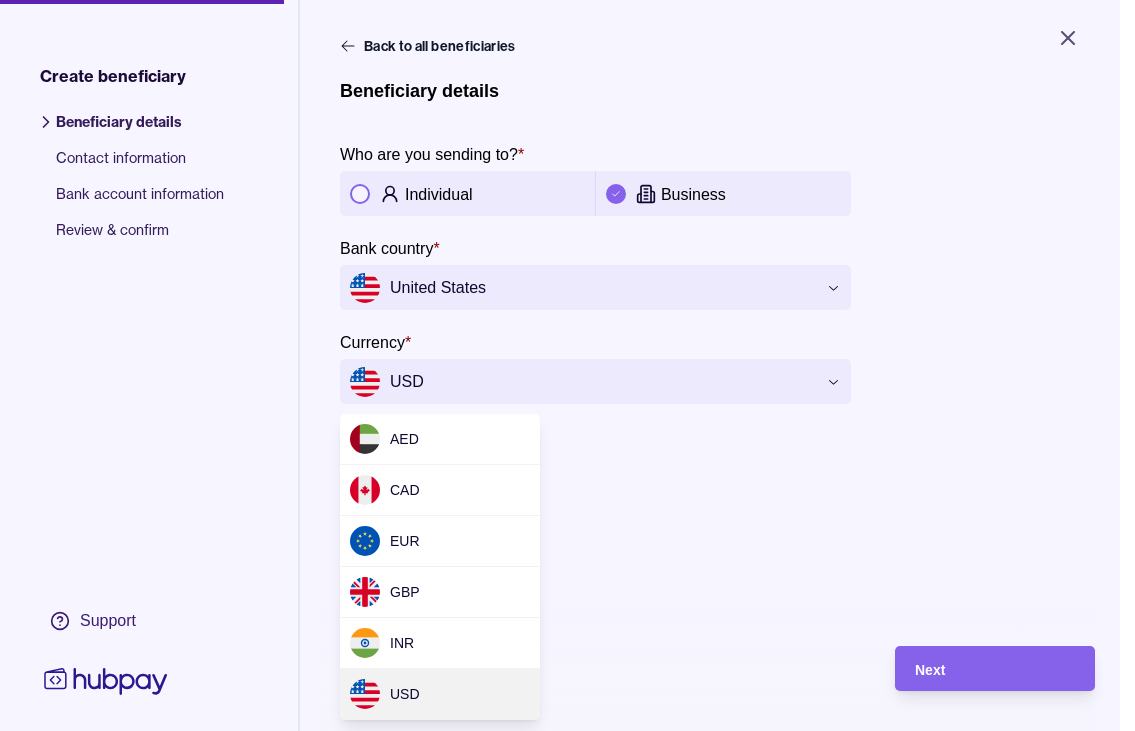 click on "**********" at bounding box center [567, 365] 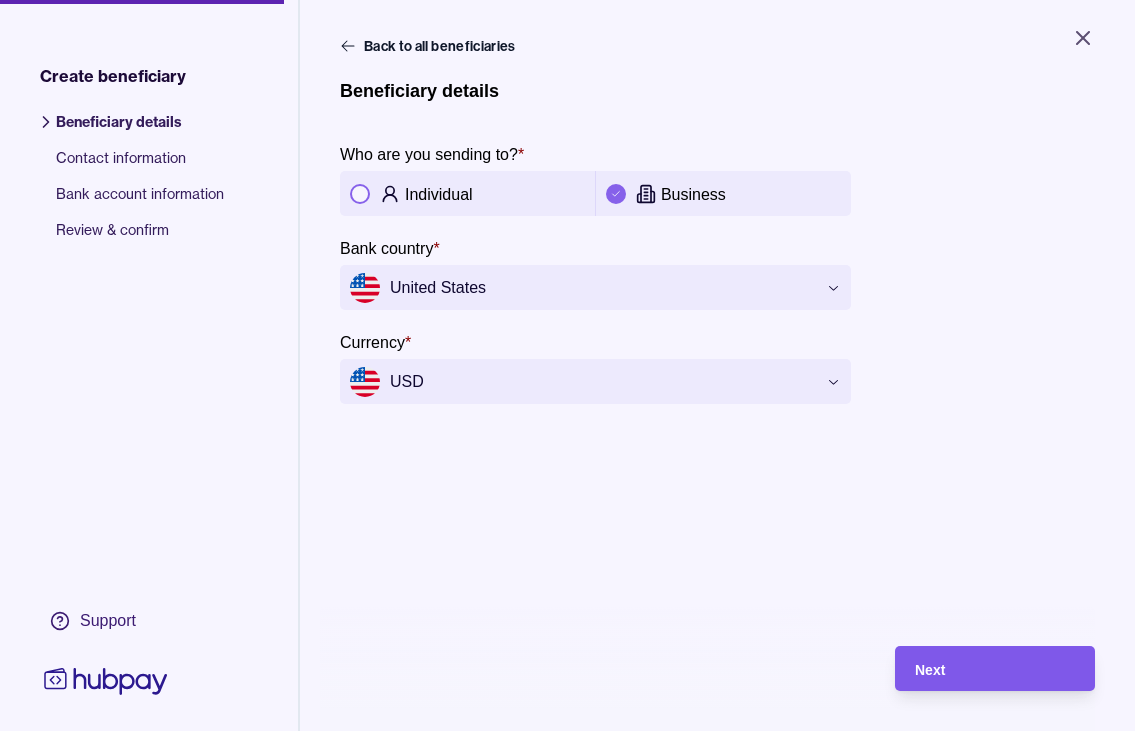 click on "Next" at bounding box center [980, 668] 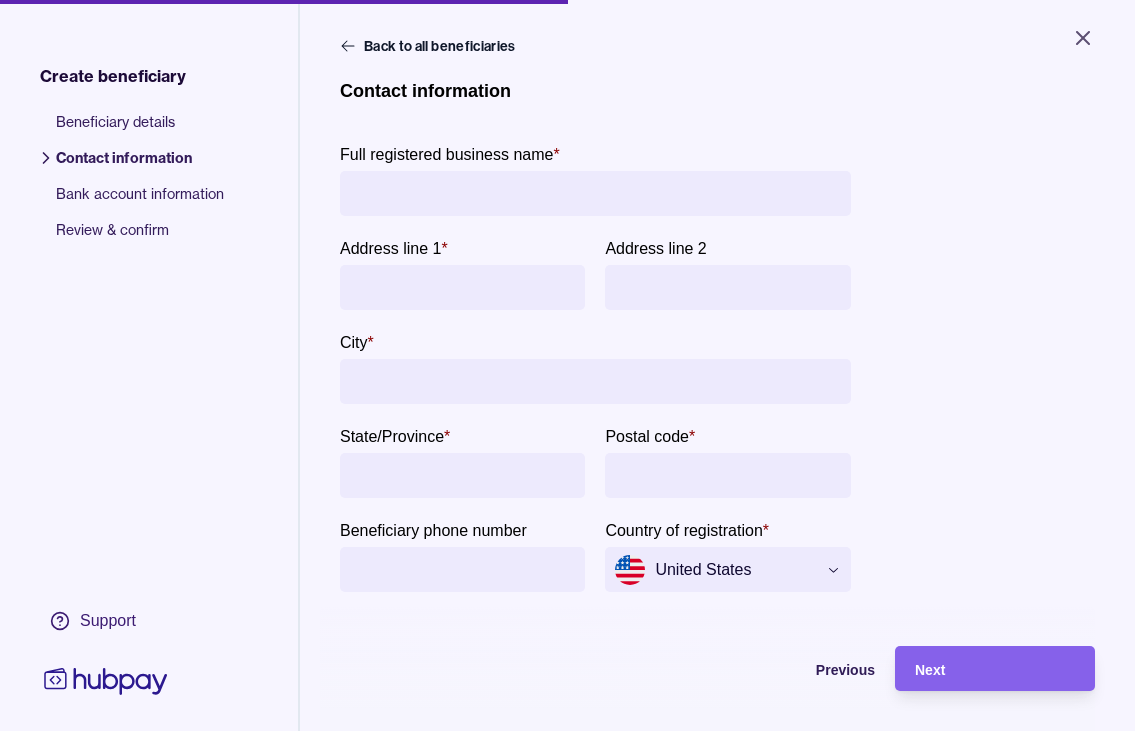 click on "Full registered business name  *" at bounding box center [595, 193] 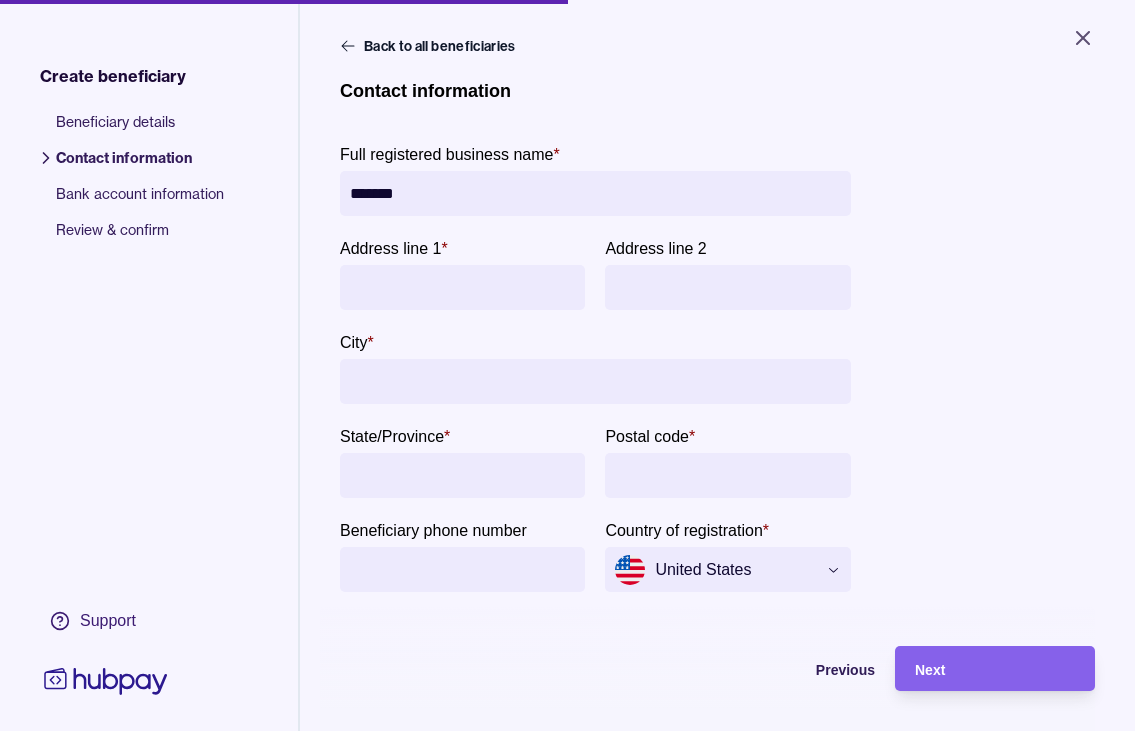 type on "*******" 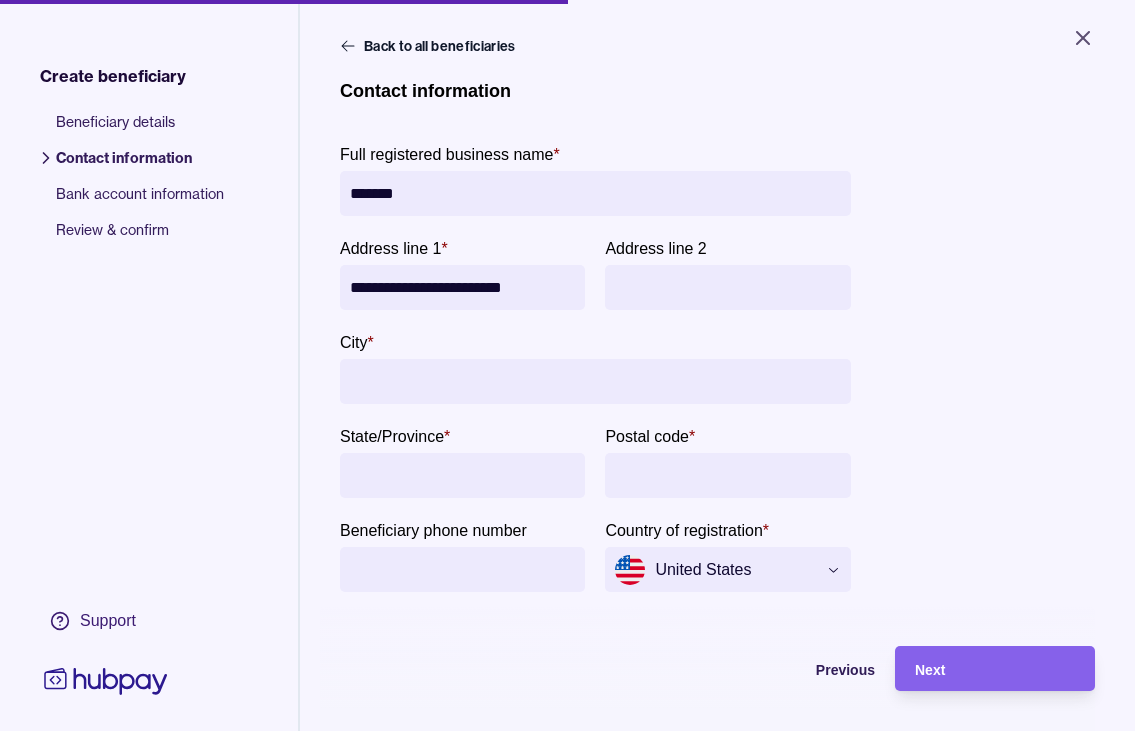 type on "**********" 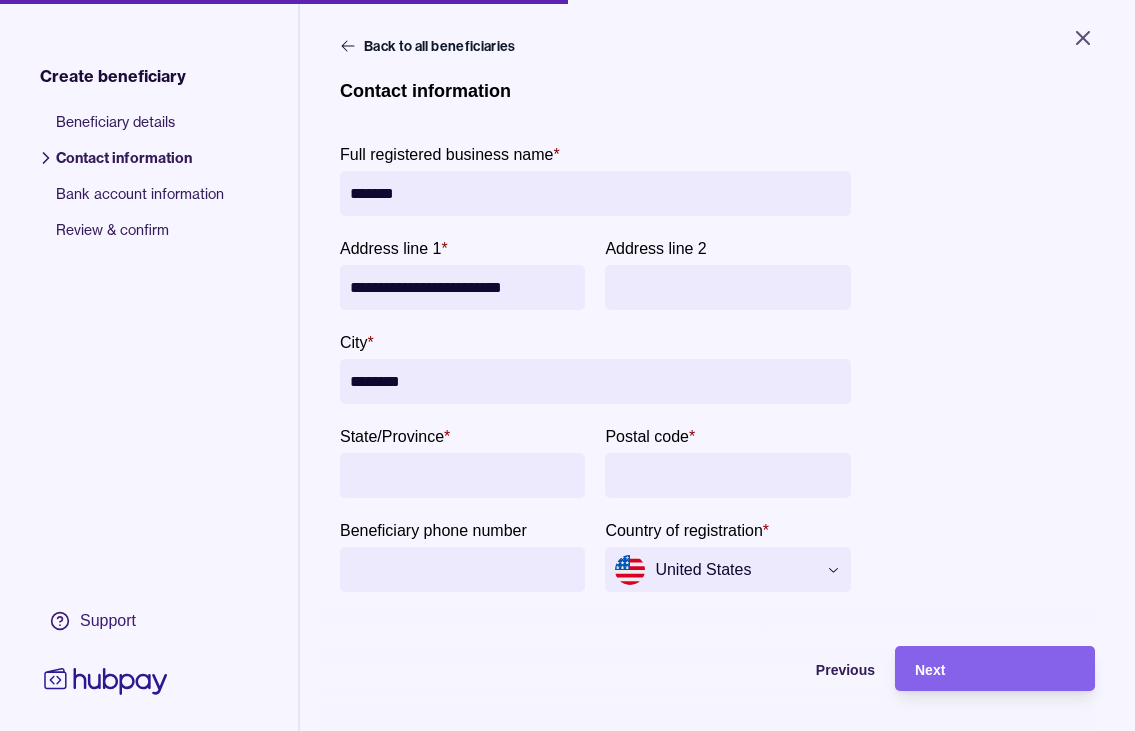 type on "********" 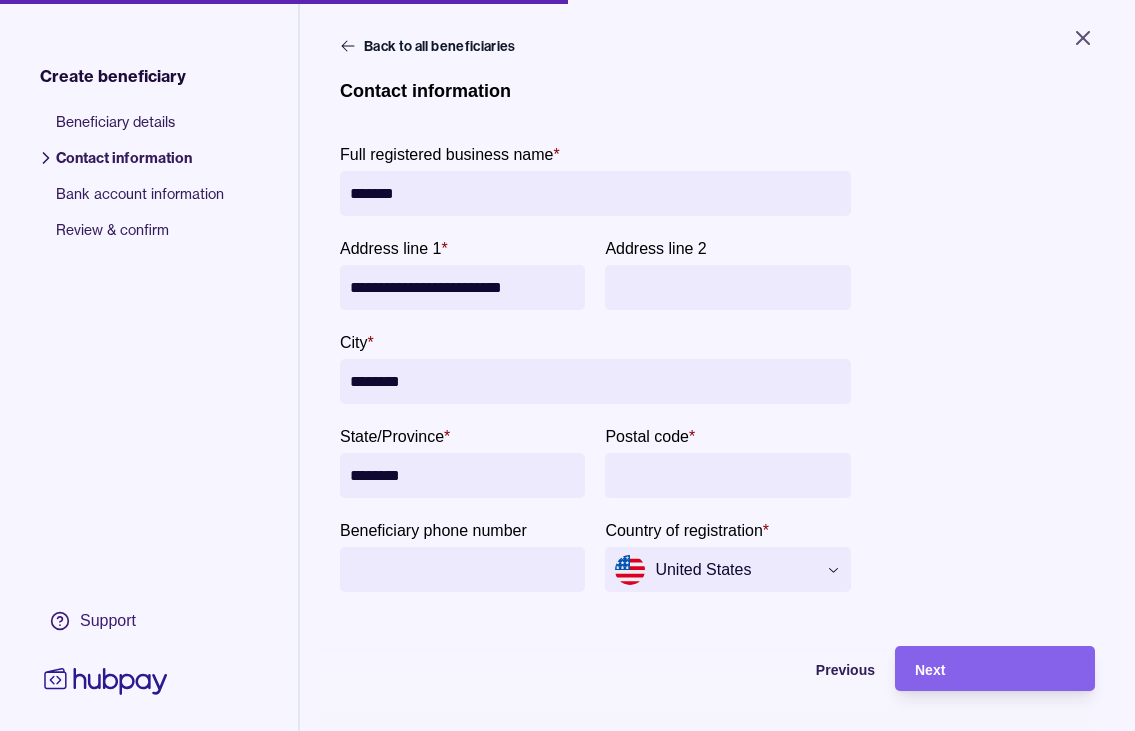 type on "********" 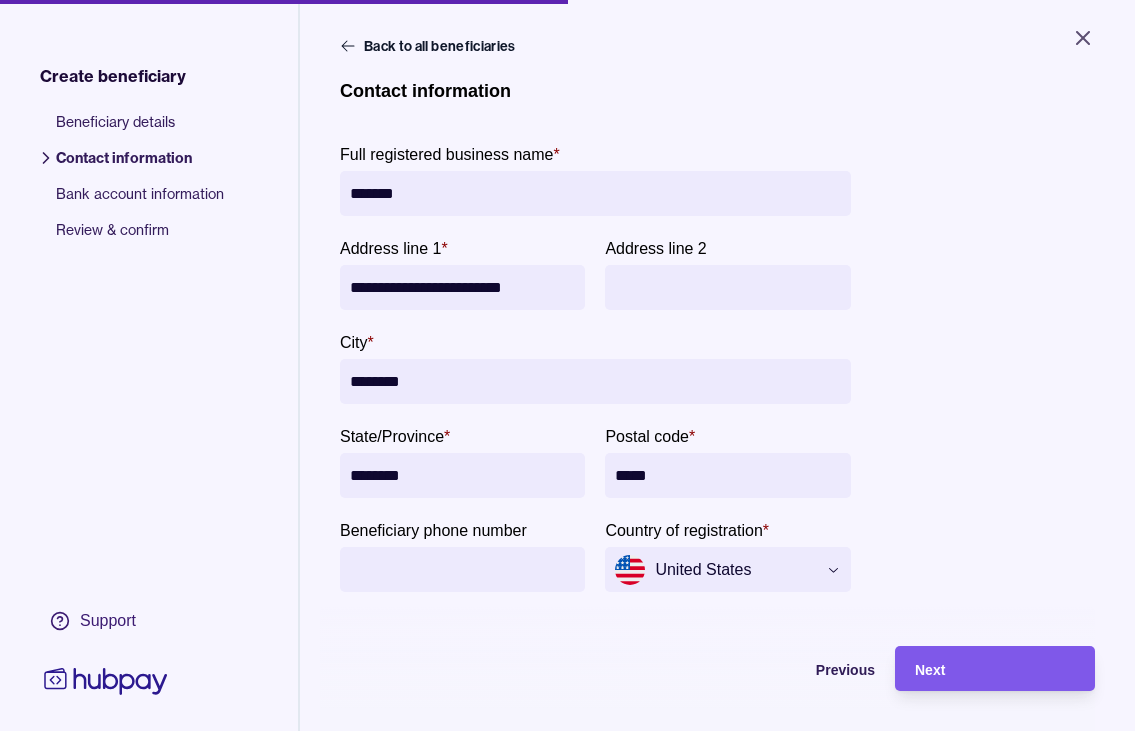 type on "*****" 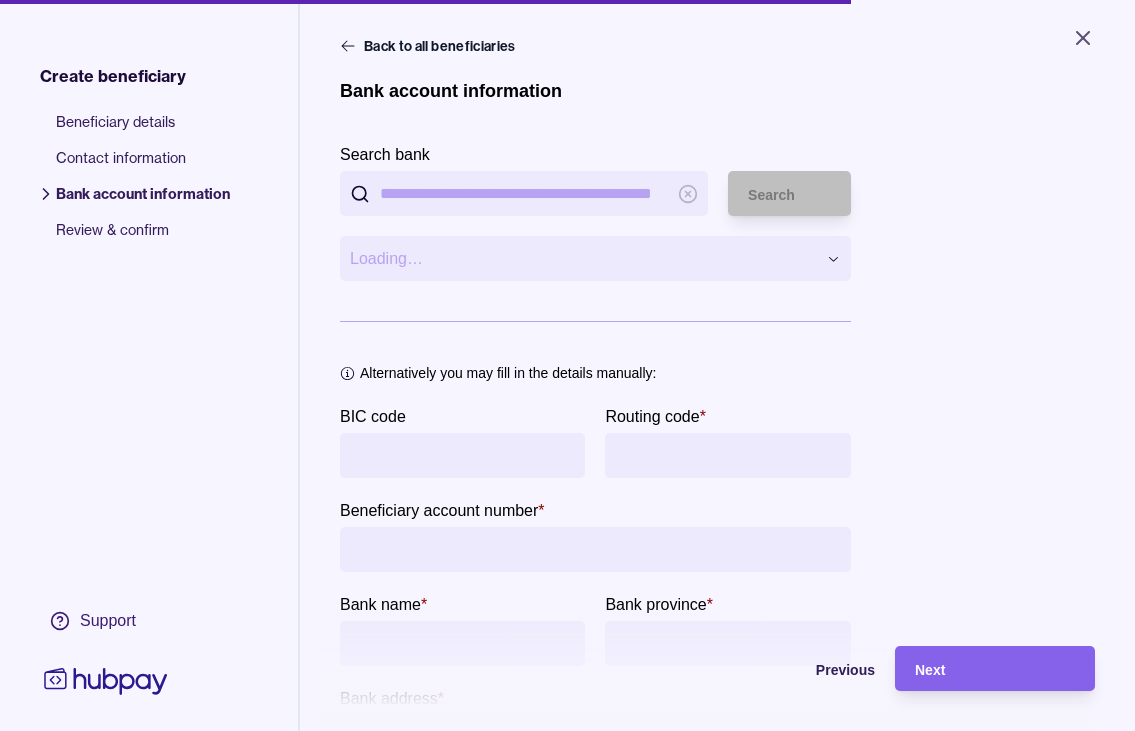 click on "Search bank" at bounding box center [524, 193] 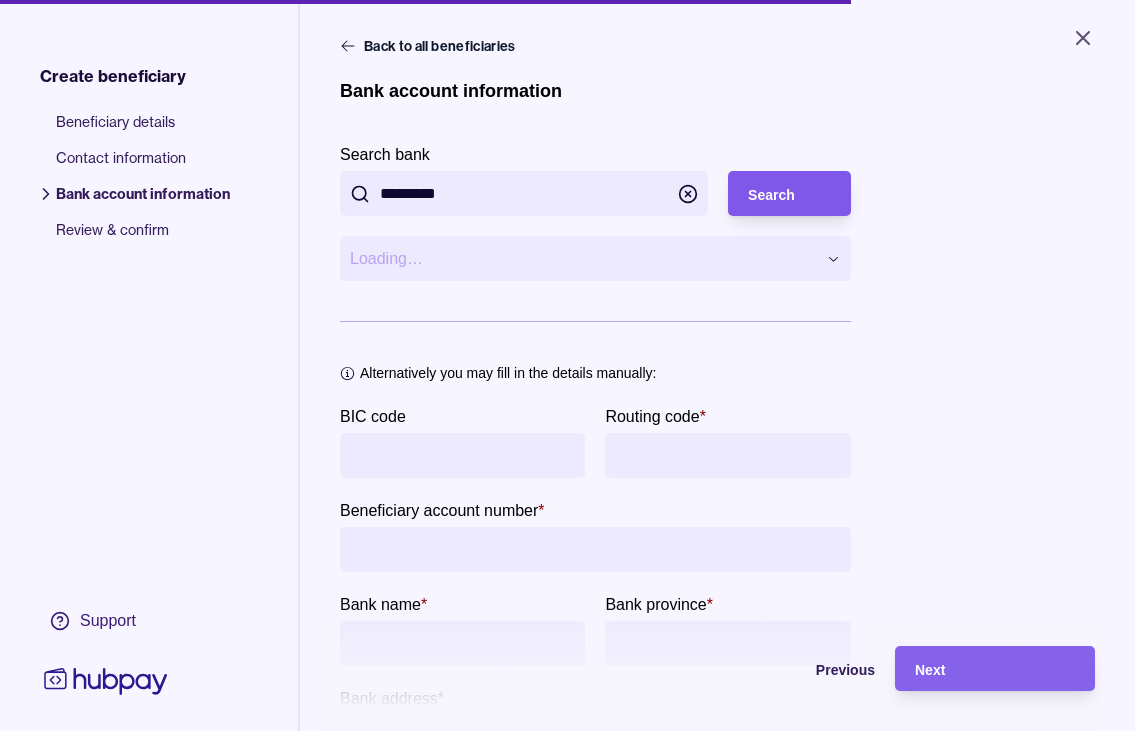 type on "*********" 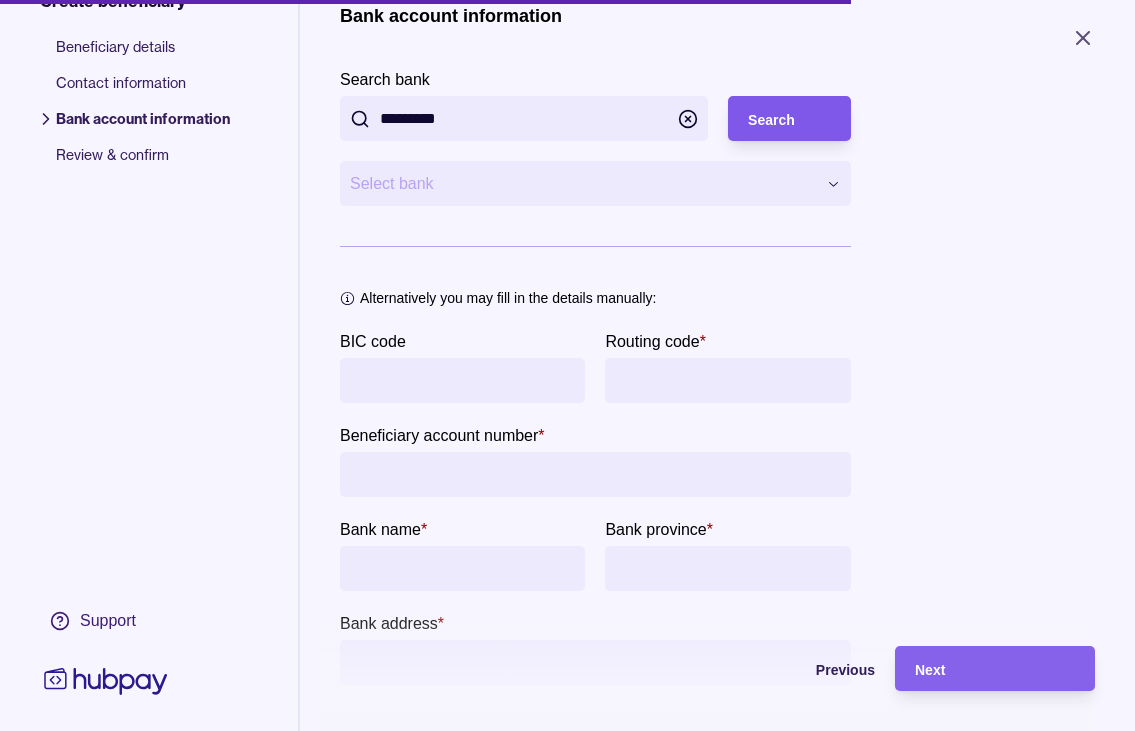 scroll, scrollTop: 69, scrollLeft: 0, axis: vertical 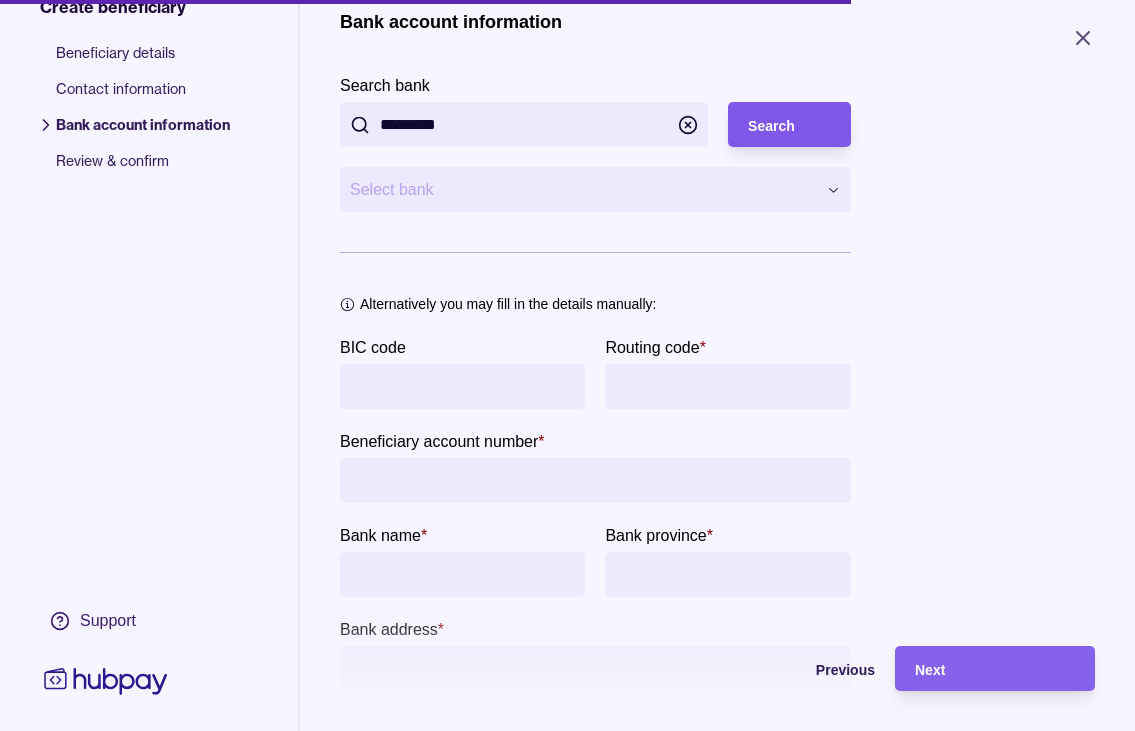 click on "**********" at bounding box center [567, 365] 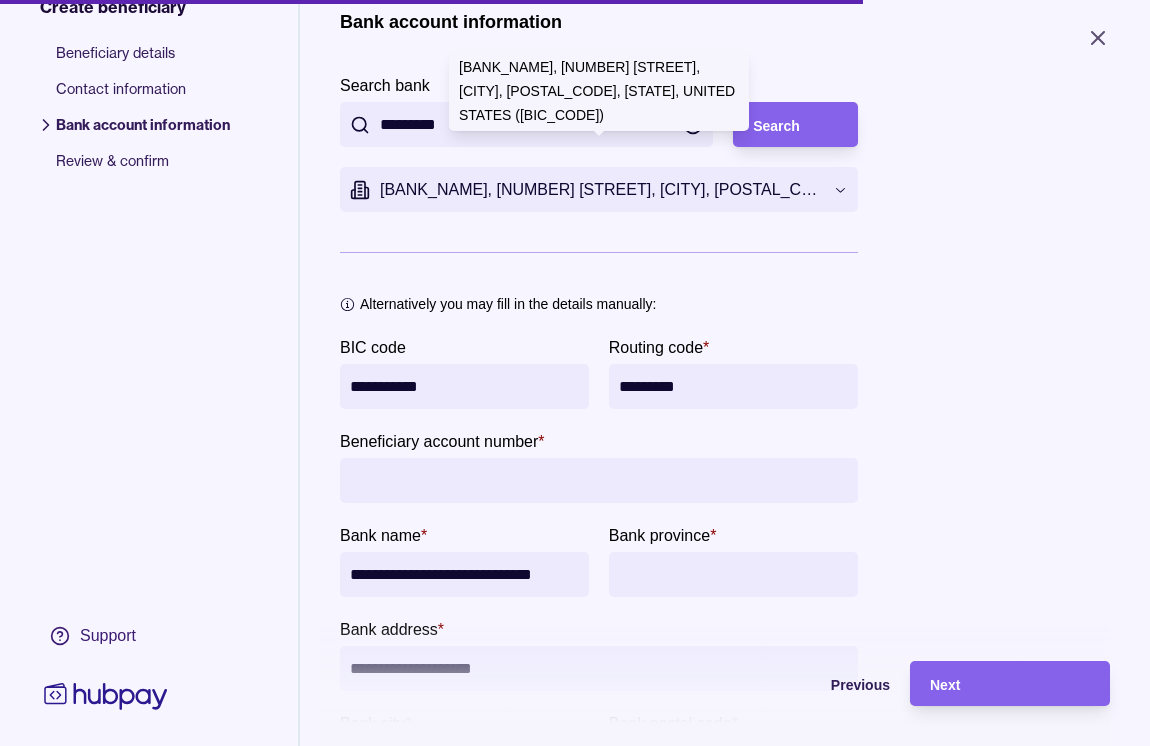 type on "**********" 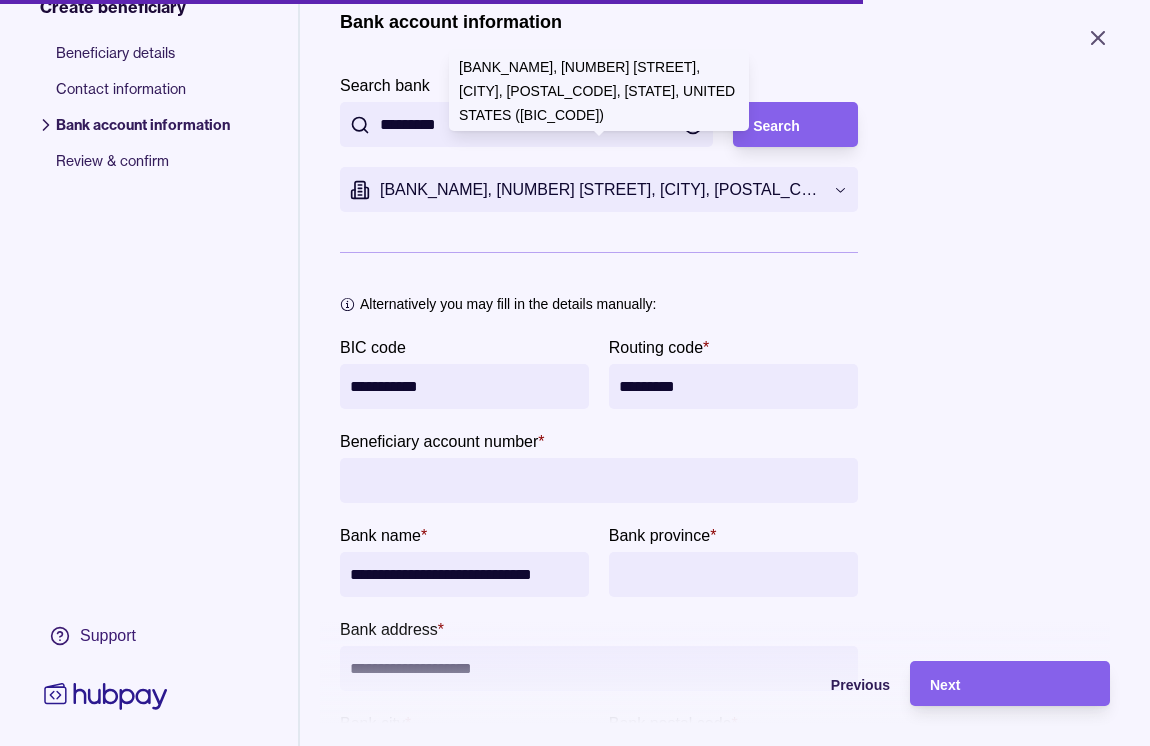 type on "**********" 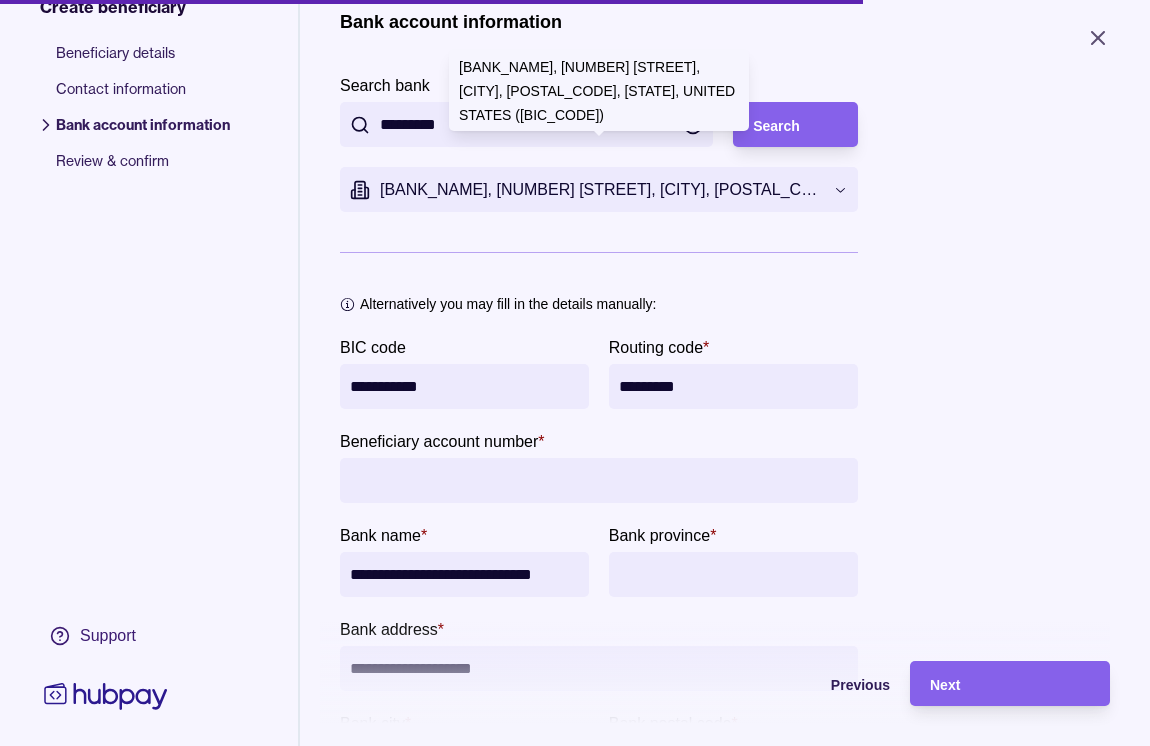 type on "******" 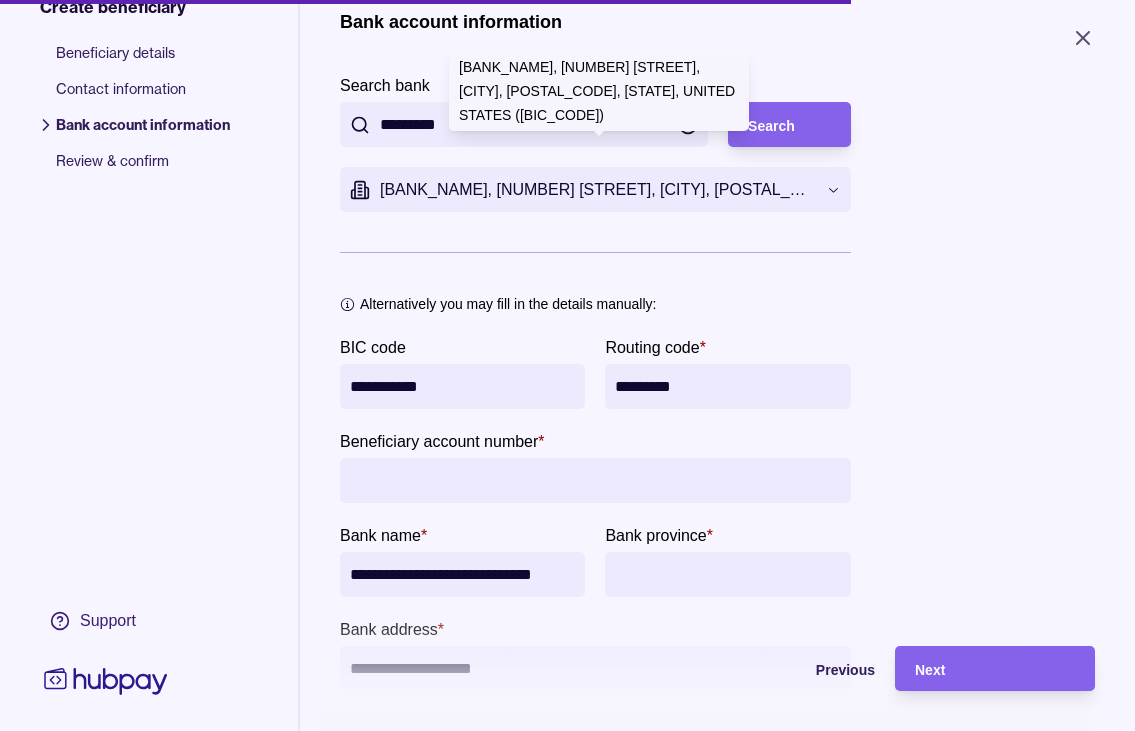 click on "Beneficiary account number  *" at bounding box center (595, 480) 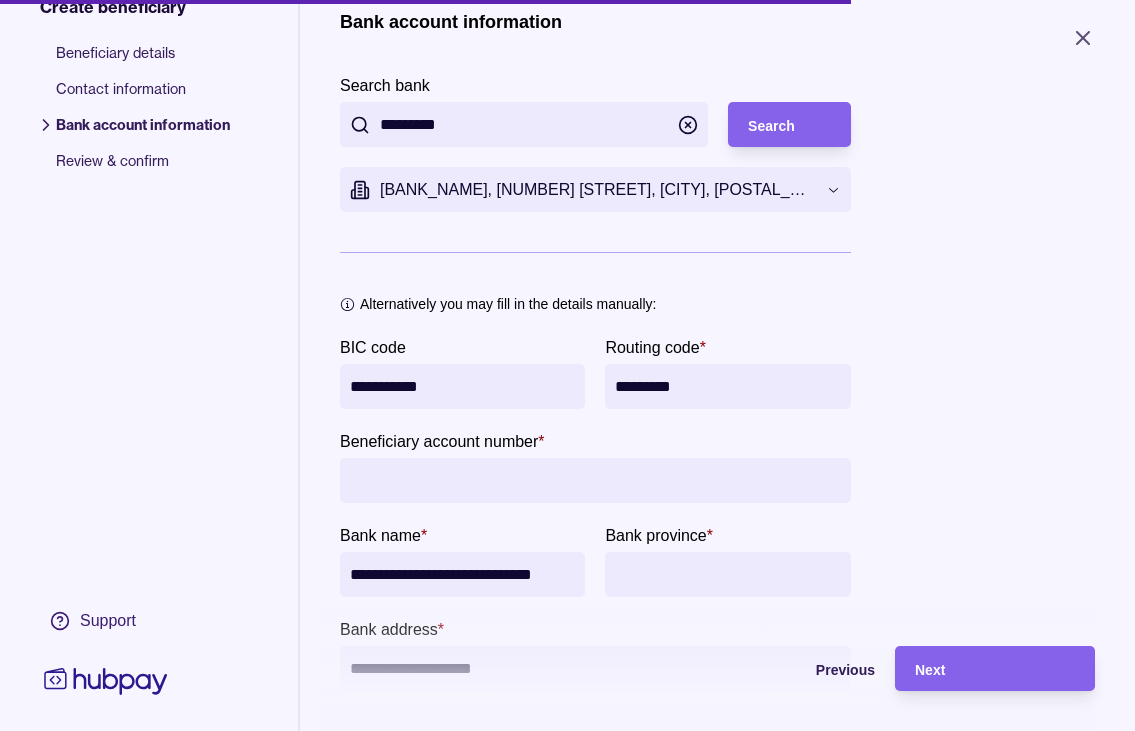 paste on "**********" 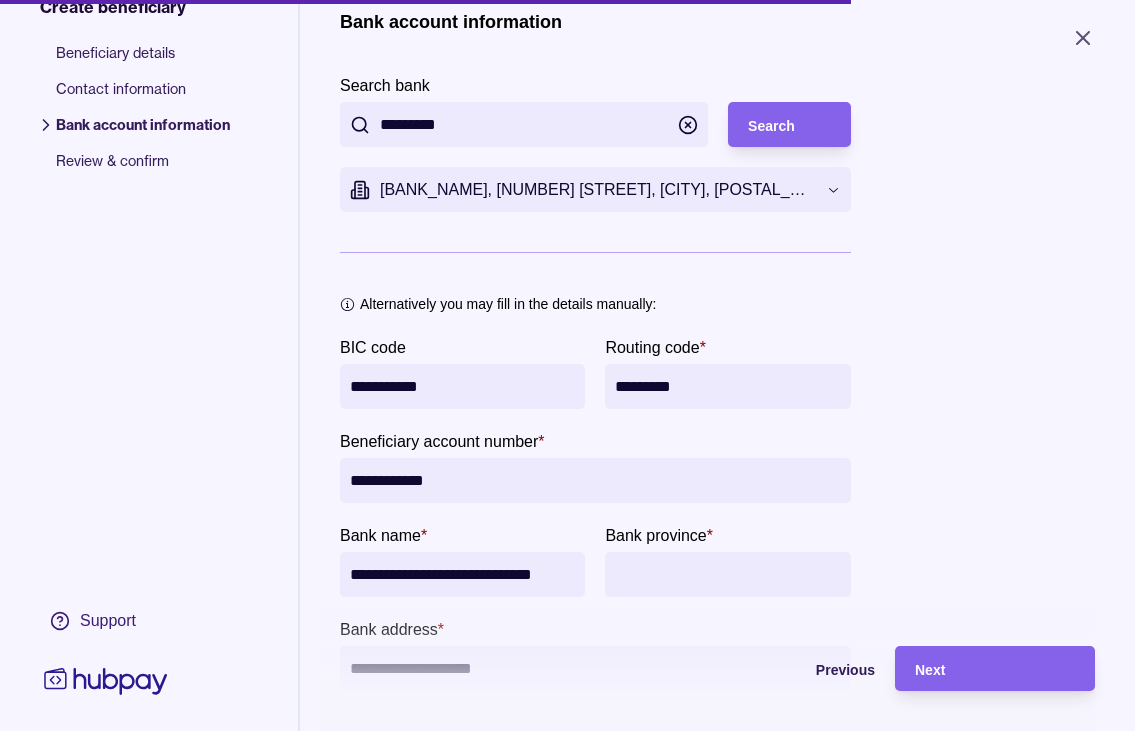 type on "**********" 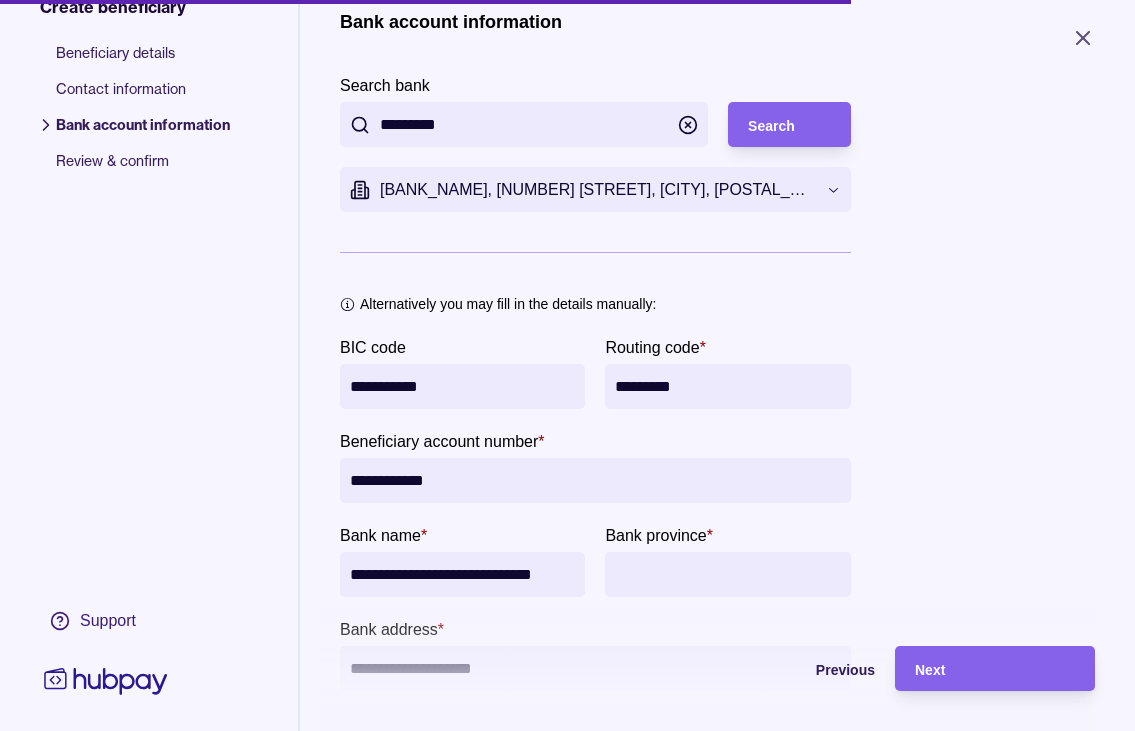click on "Bank province  *" at bounding box center [727, 574] 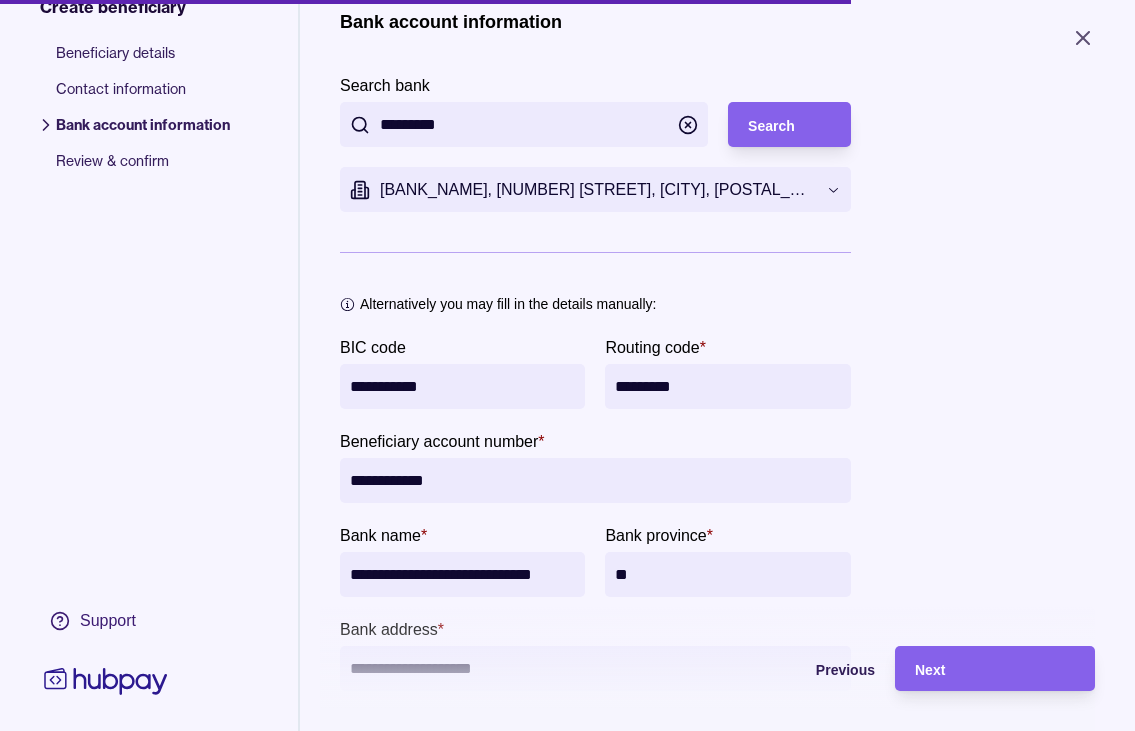 type on "**" 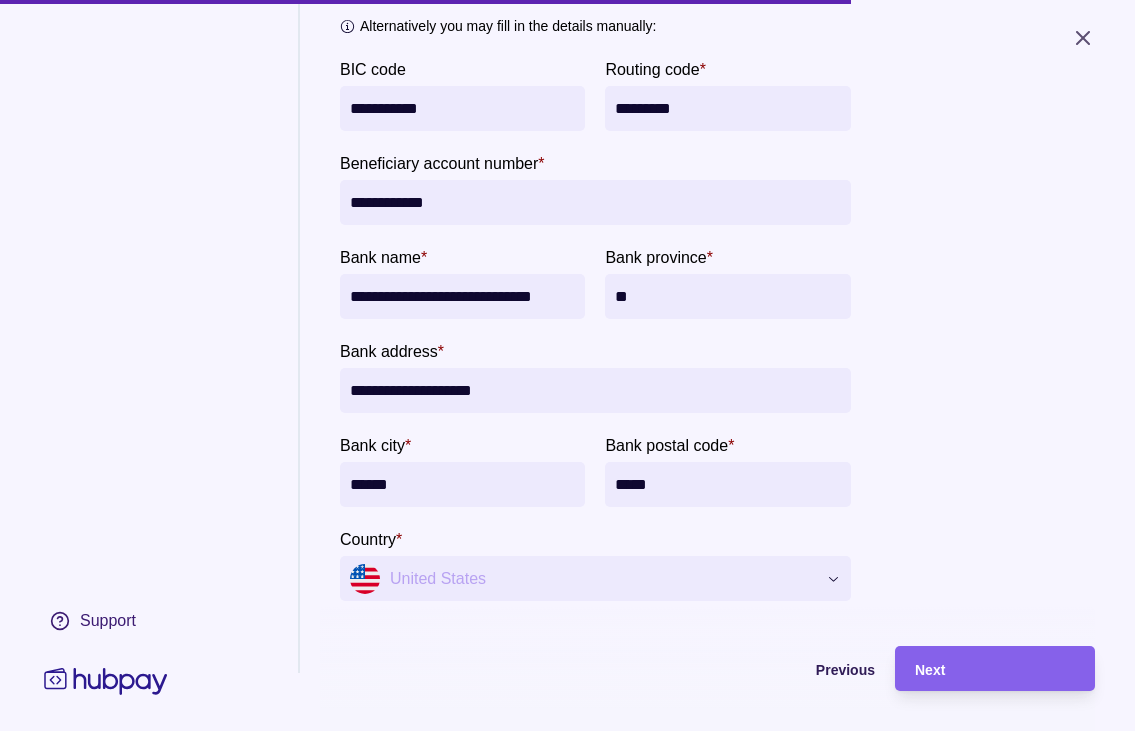 scroll, scrollTop: 344, scrollLeft: 0, axis: vertical 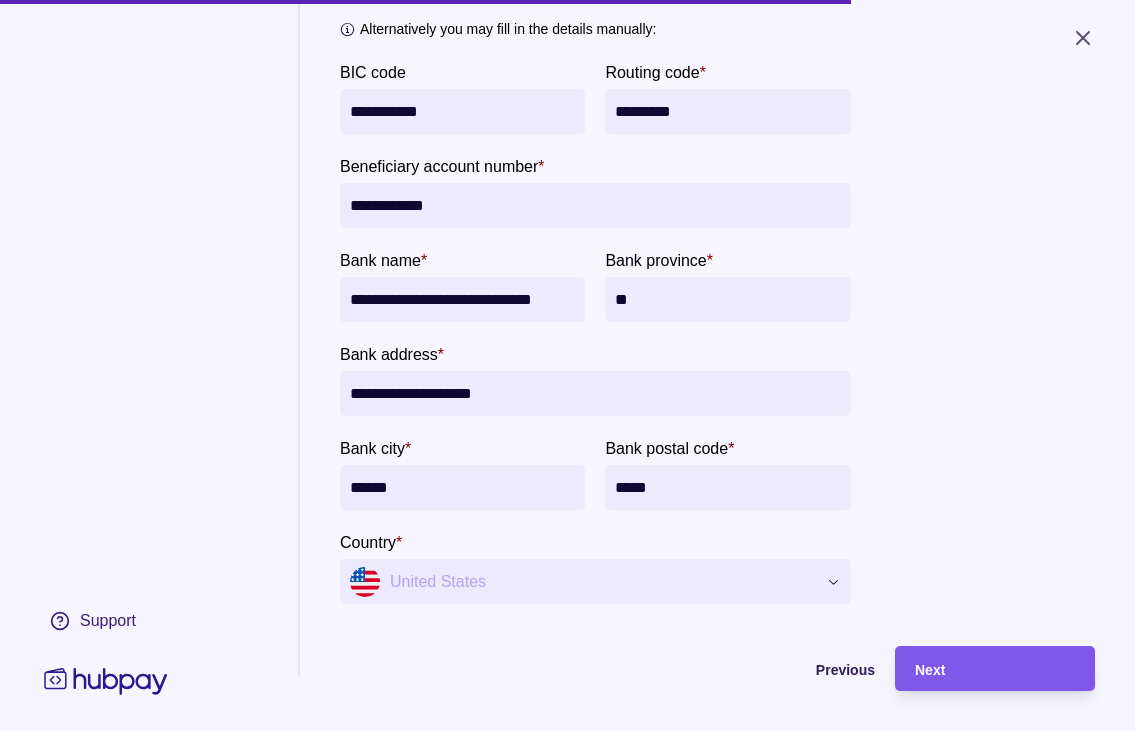 click on "Next" at bounding box center (995, 669) 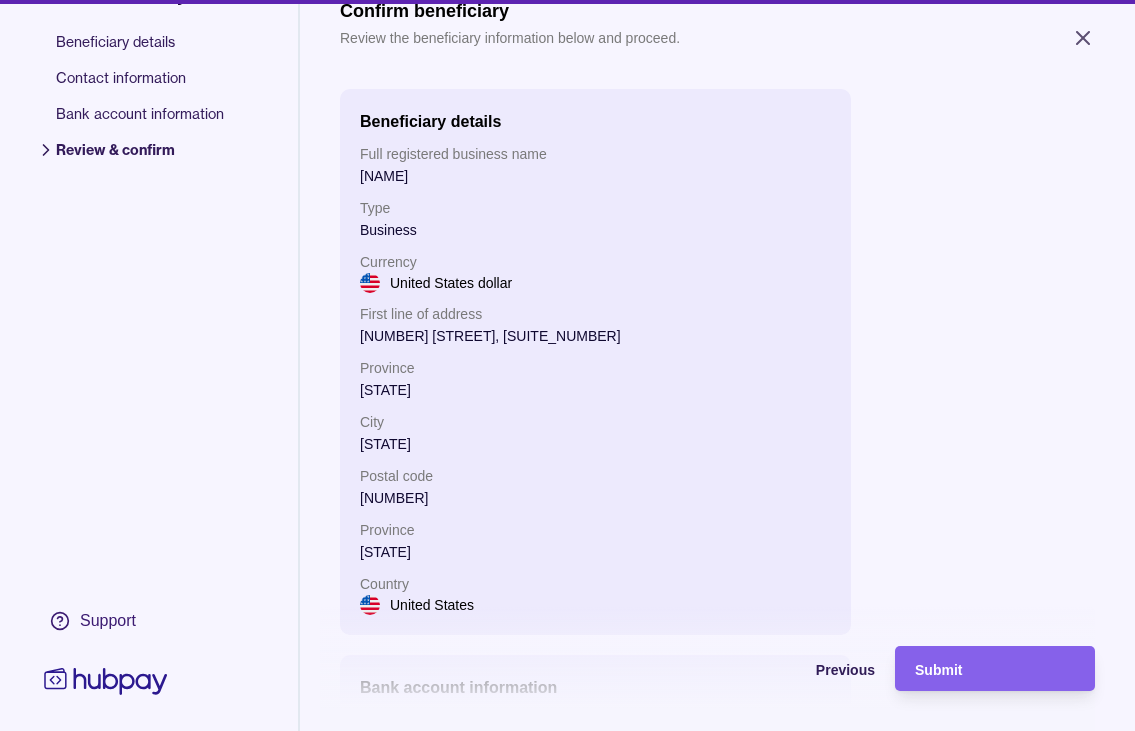 scroll, scrollTop: 651, scrollLeft: 0, axis: vertical 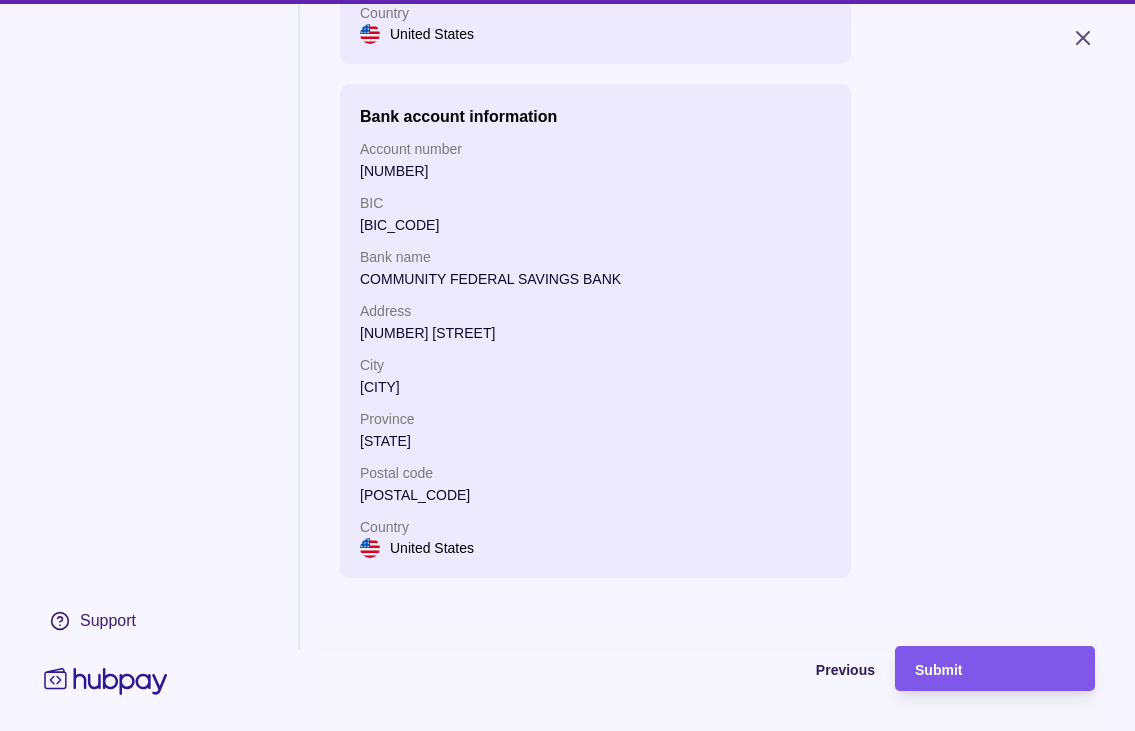 click on "Submit" at bounding box center (938, 670) 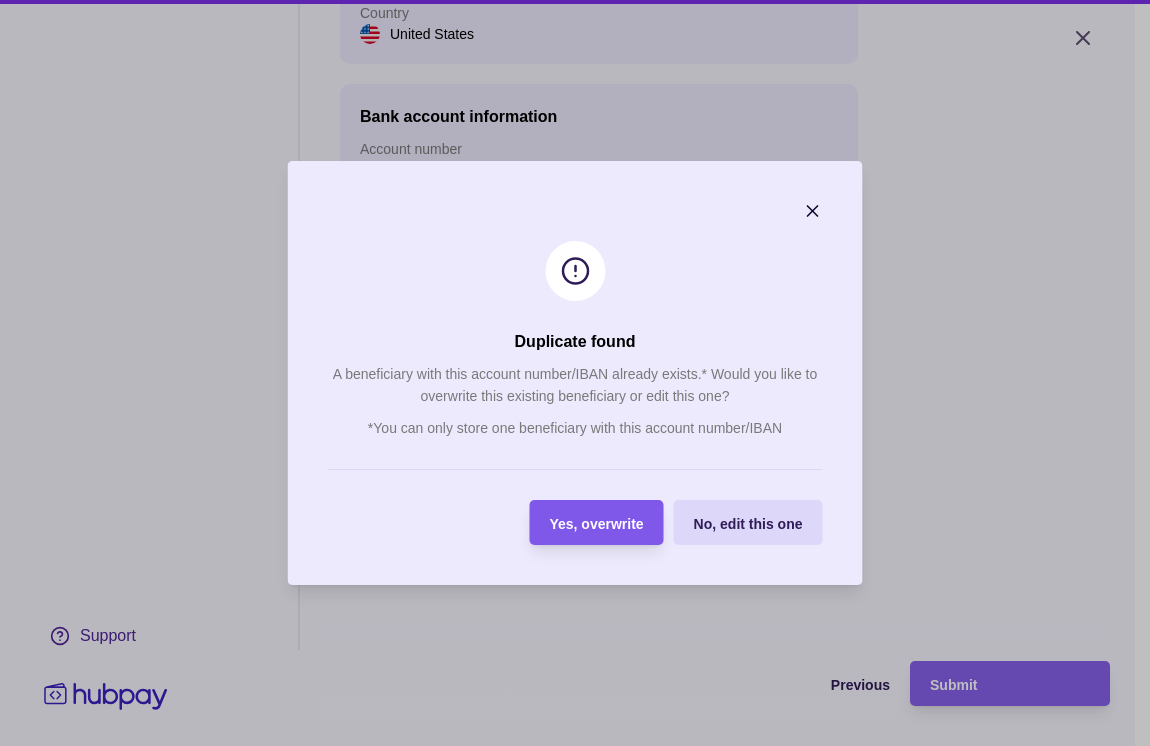 click on "Yes, overwrite" at bounding box center (596, 524) 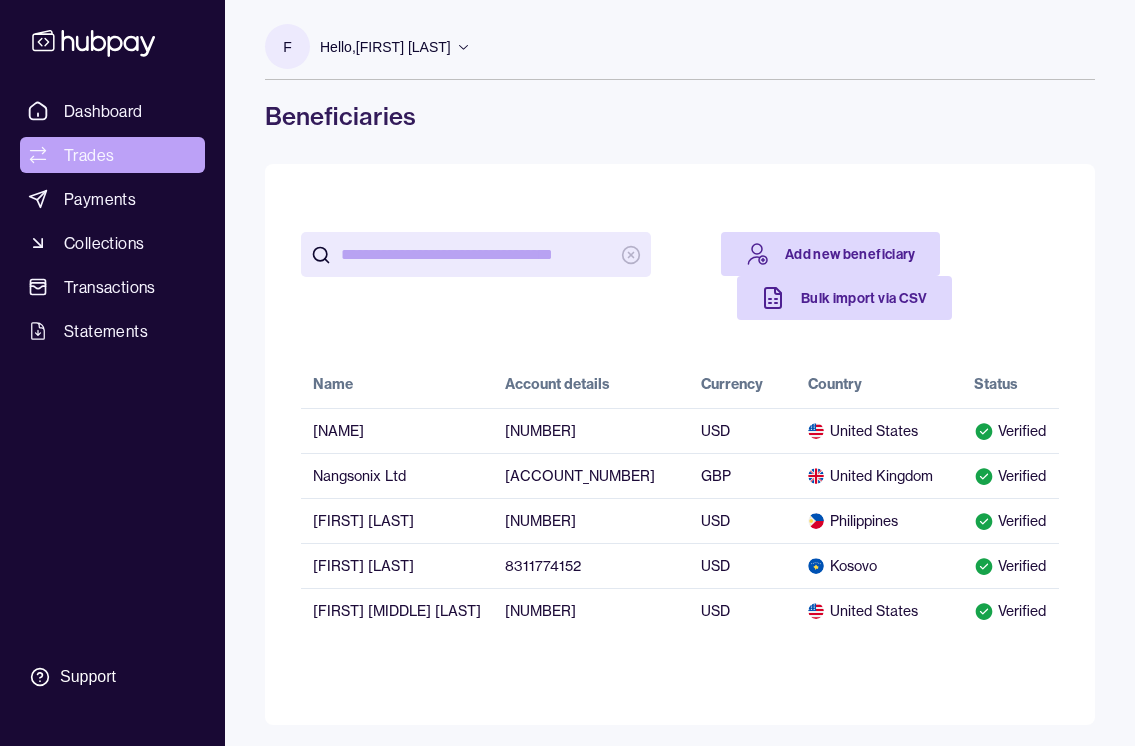 click on "Trades" at bounding box center (89, 155) 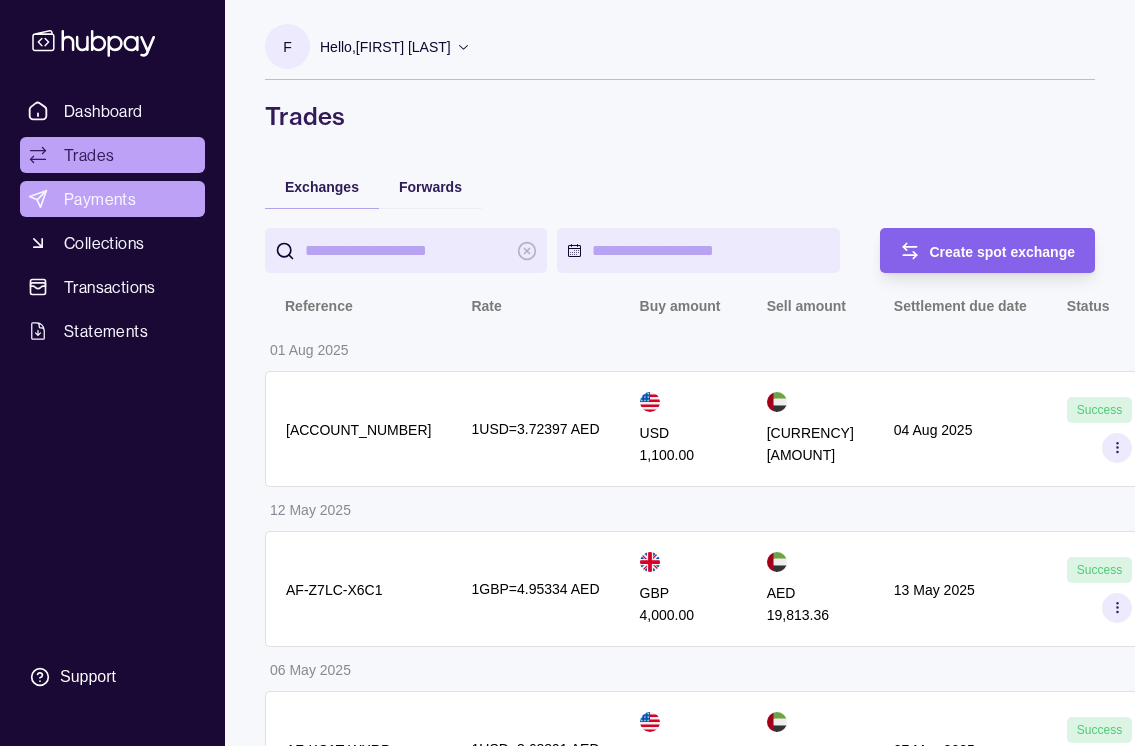 click on "Payments" at bounding box center (100, 199) 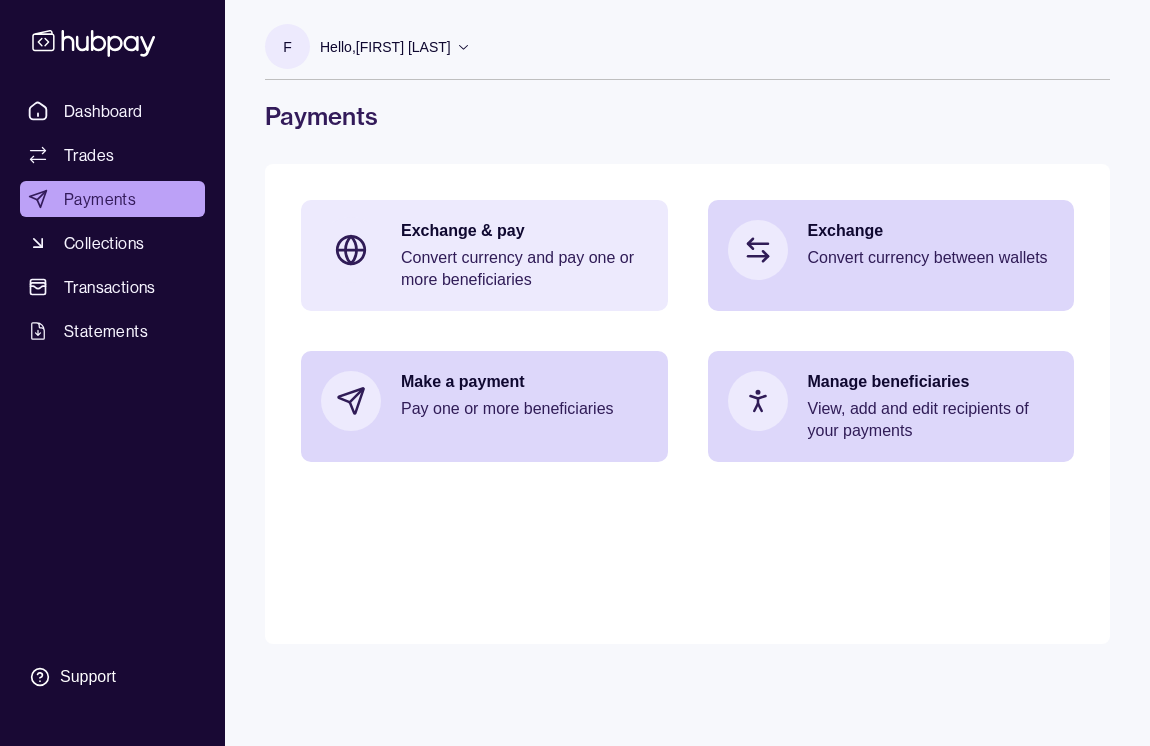 click on "Convert currency and pay one or more beneficiaries" at bounding box center (524, 269) 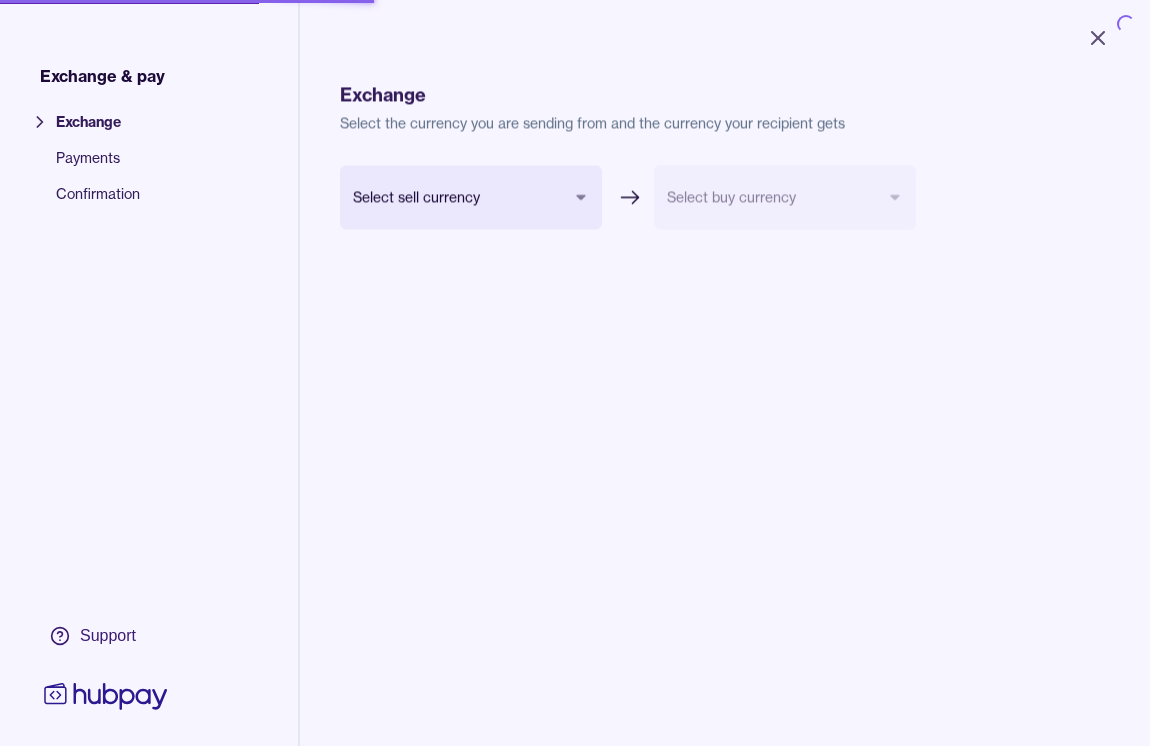 click on "Confirmation" at bounding box center (98, 202) 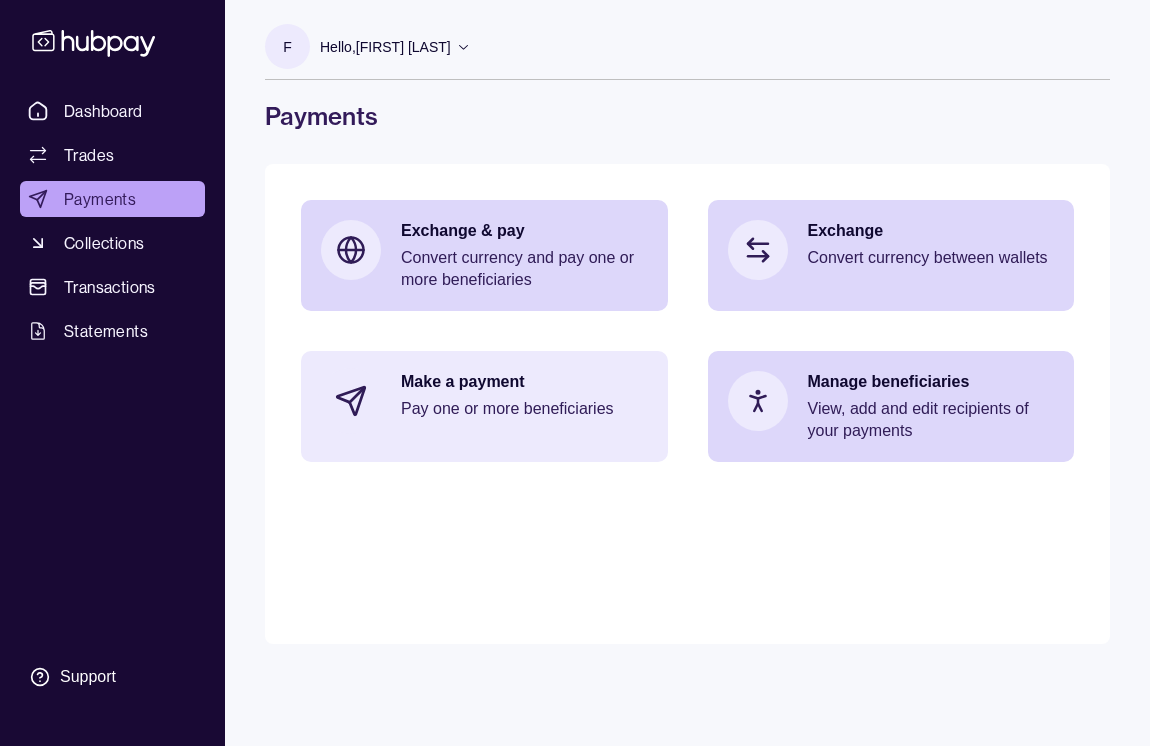 click on "Make a payment Pay one or more beneficiaries" at bounding box center (524, 401) 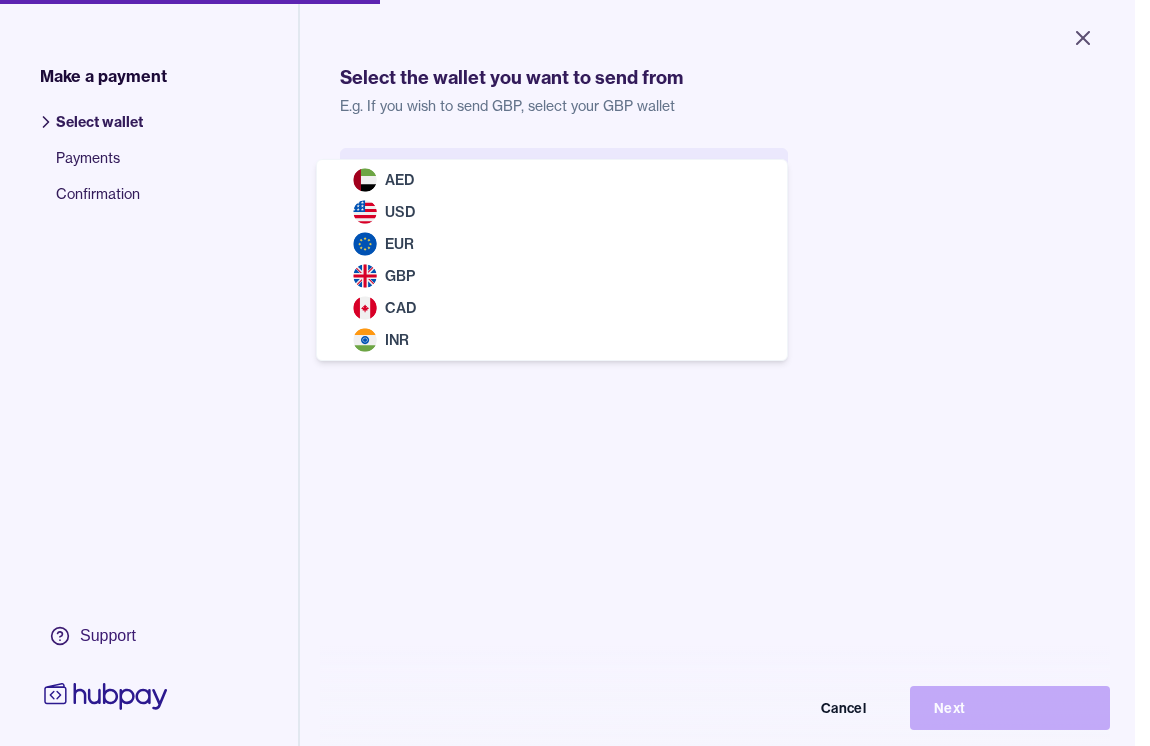 click on "Close Make a payment Select wallet Payments Confirmation Support Select the wallet you want to send from E.g. If you wish to send GBP, select your GBP wallet Select wallet Cancel Next Make a payment | Hubpay AED USD EUR GBP CAD INR" at bounding box center (567, 373) 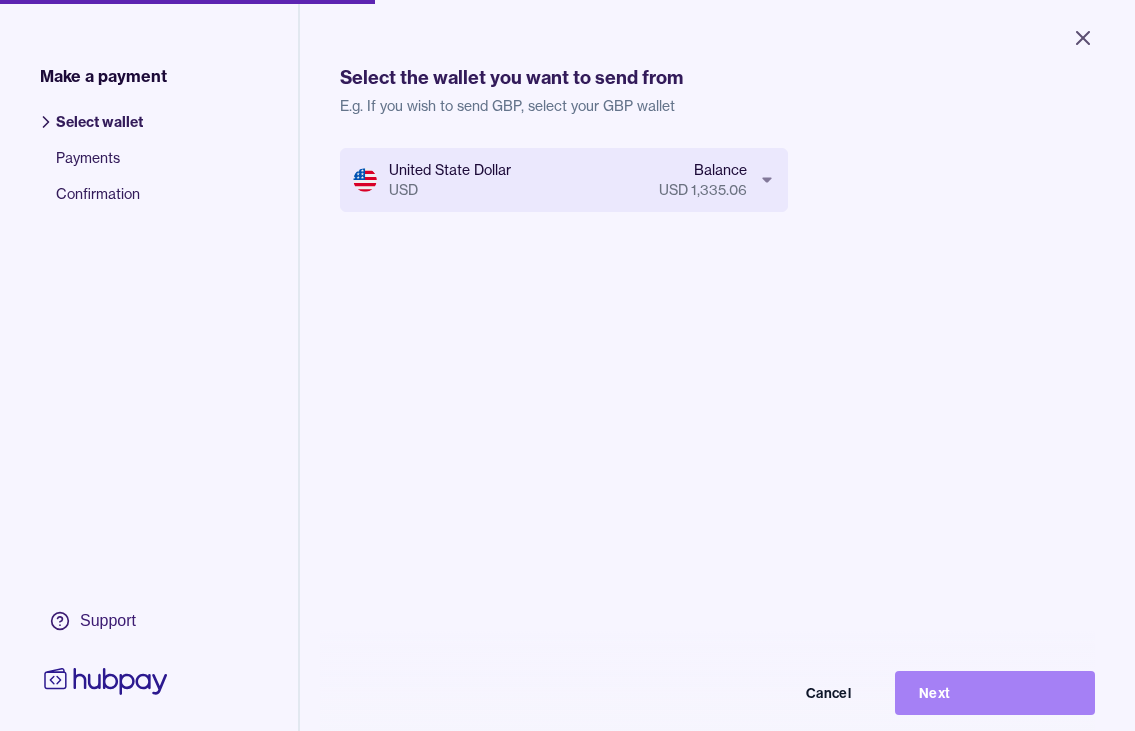 click on "Next" at bounding box center [995, 693] 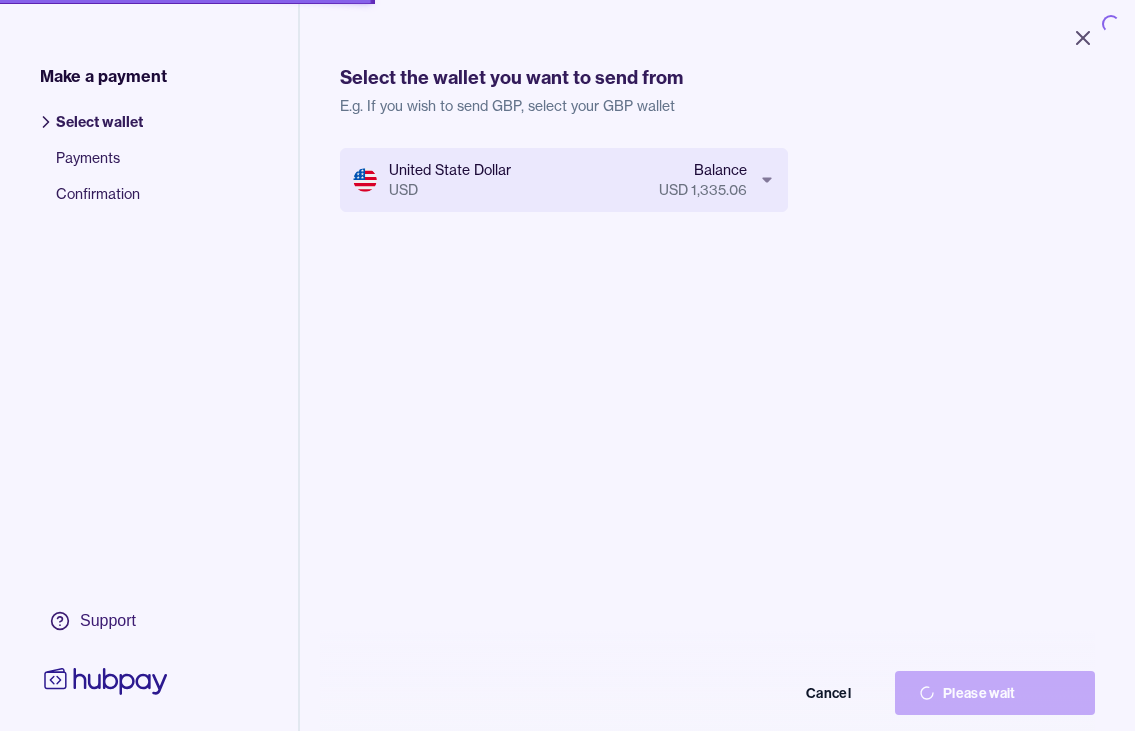 scroll, scrollTop: 0, scrollLeft: 0, axis: both 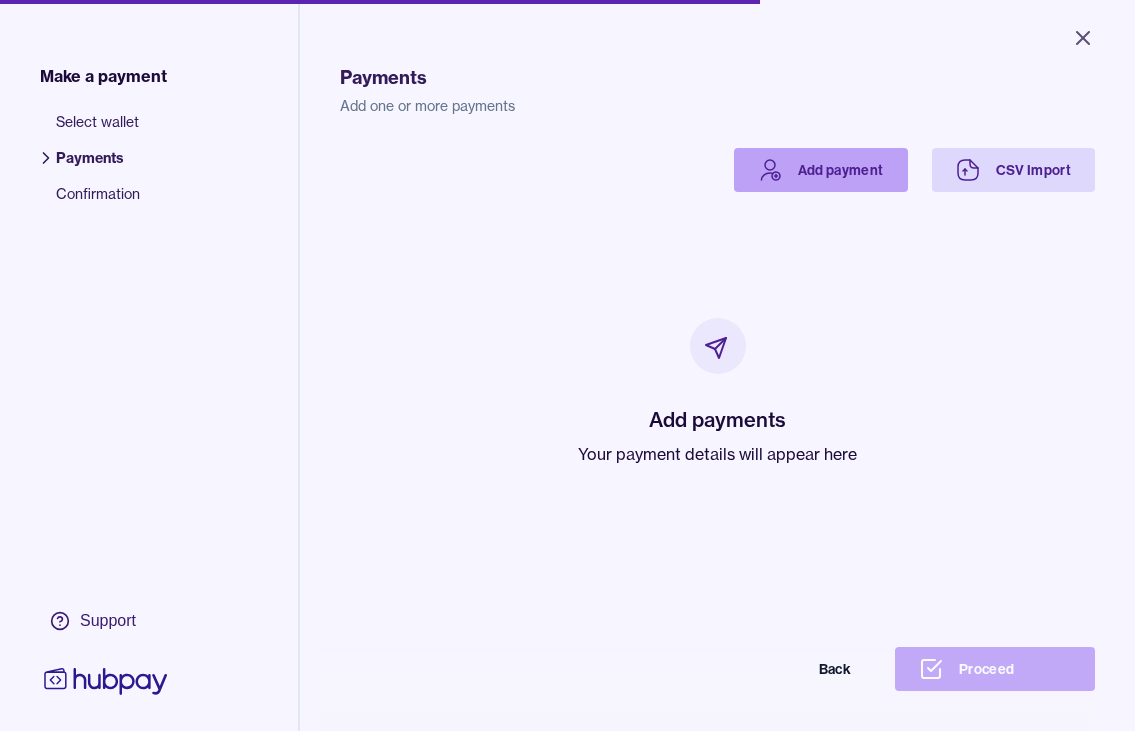 click on "Add payment" at bounding box center [821, 170] 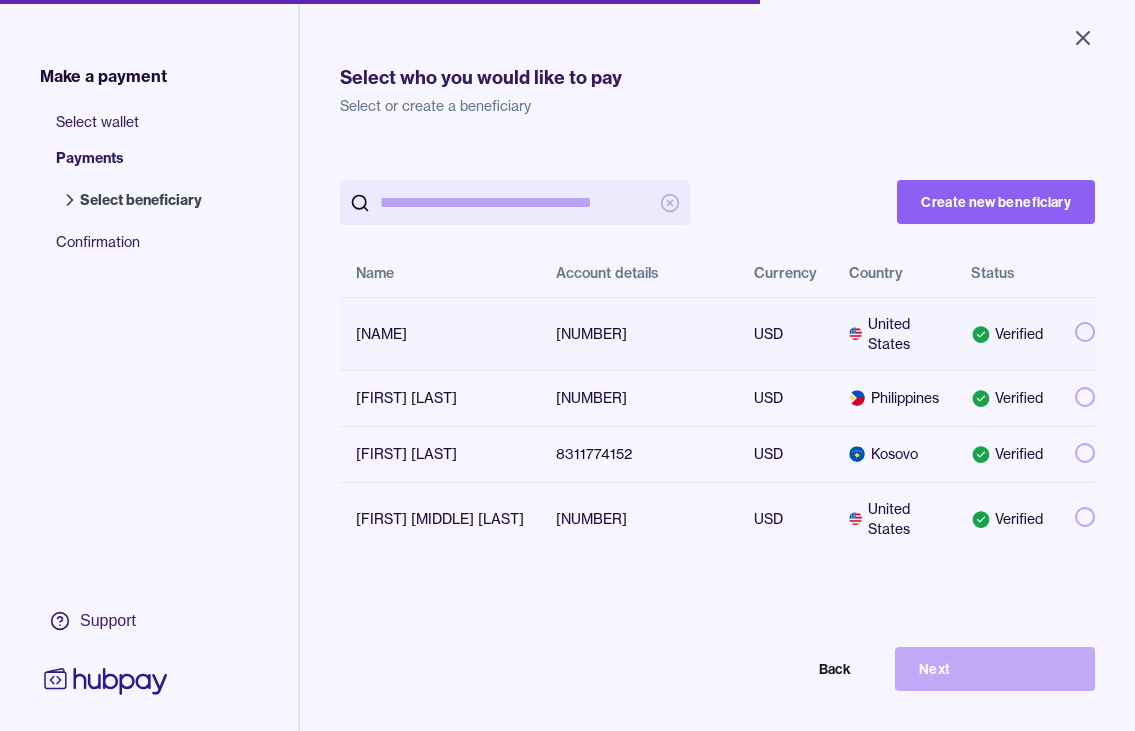 click at bounding box center [1077, 333] 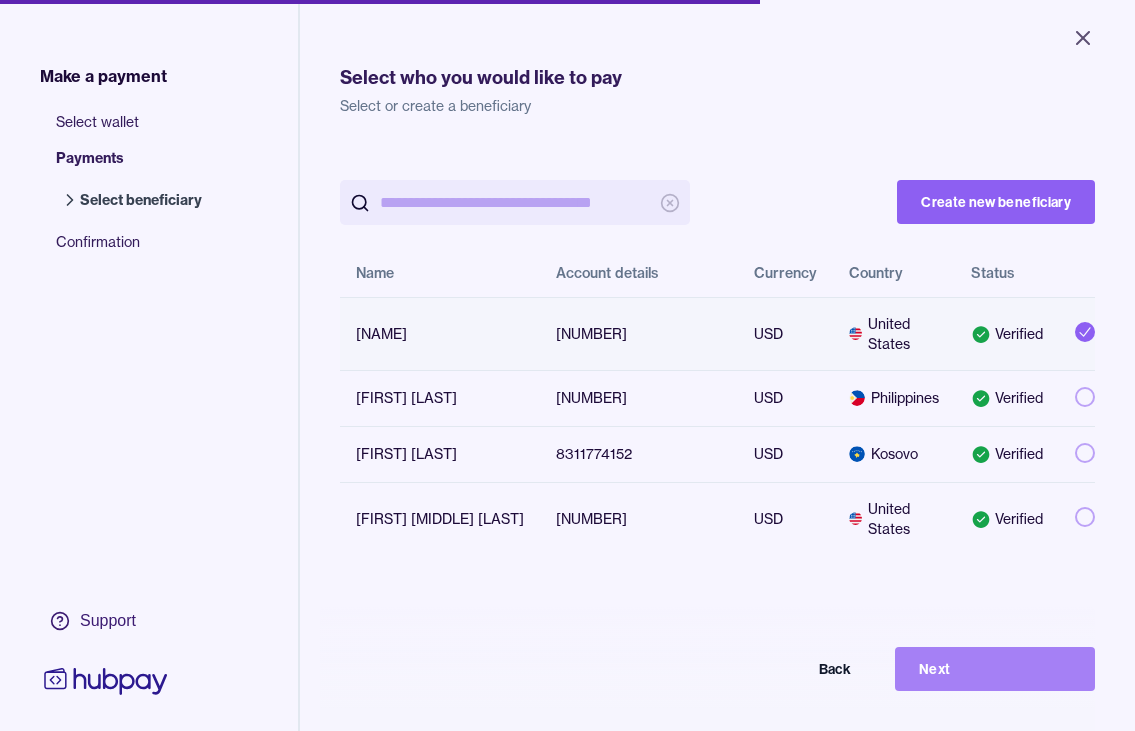 click on "Next" at bounding box center (995, 669) 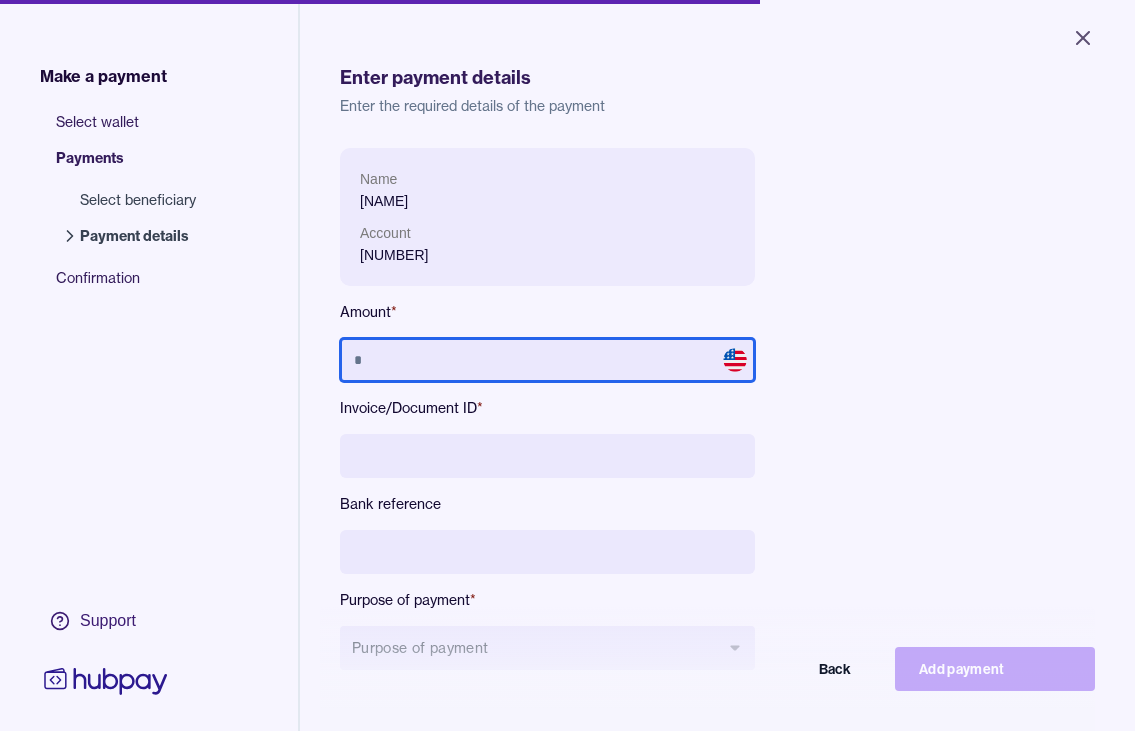 click at bounding box center [547, 360] 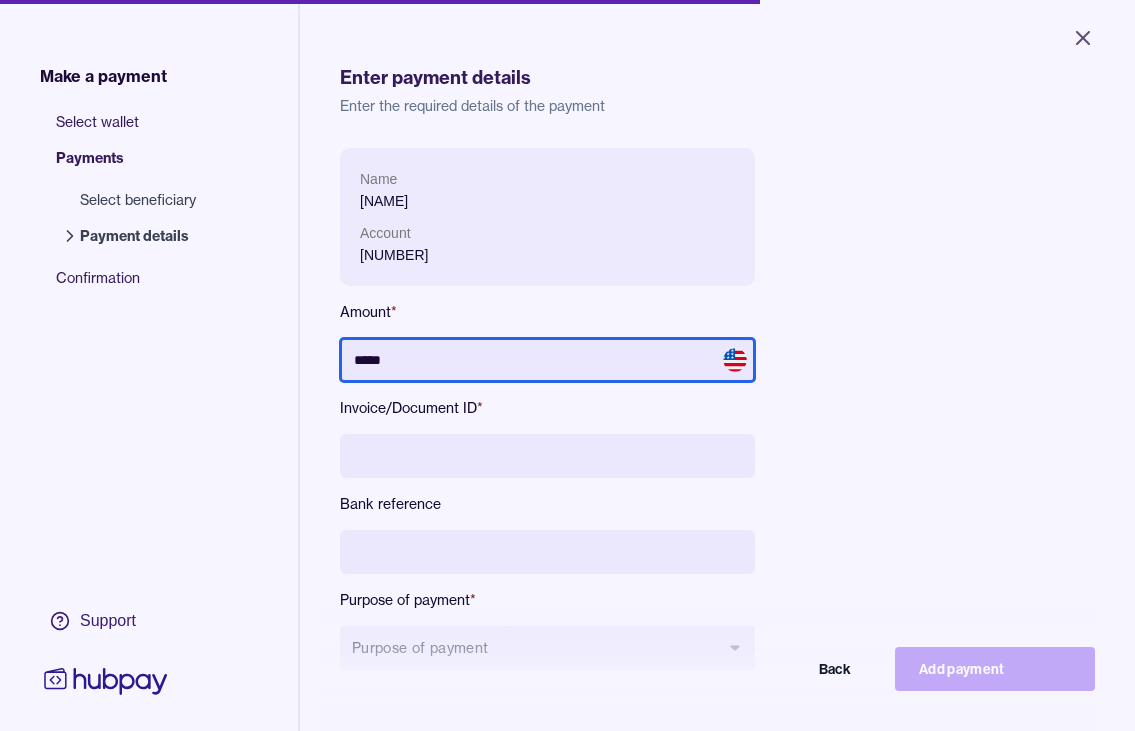 type on "*****" 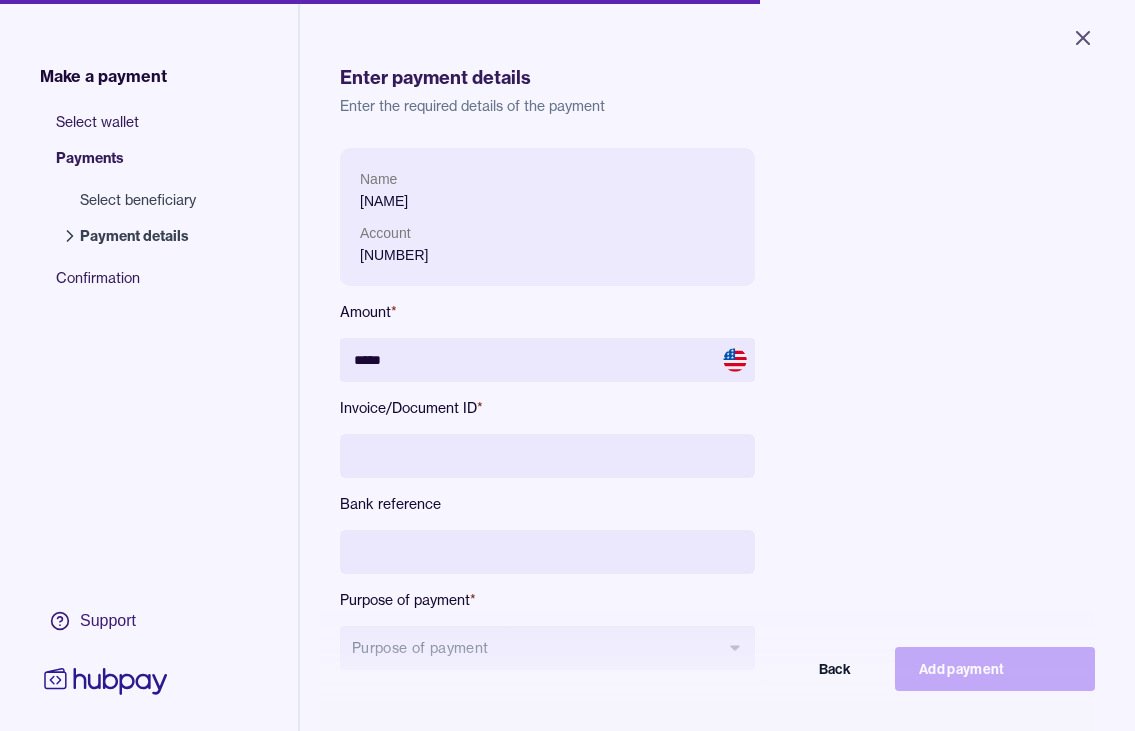 click at bounding box center (547, 456) 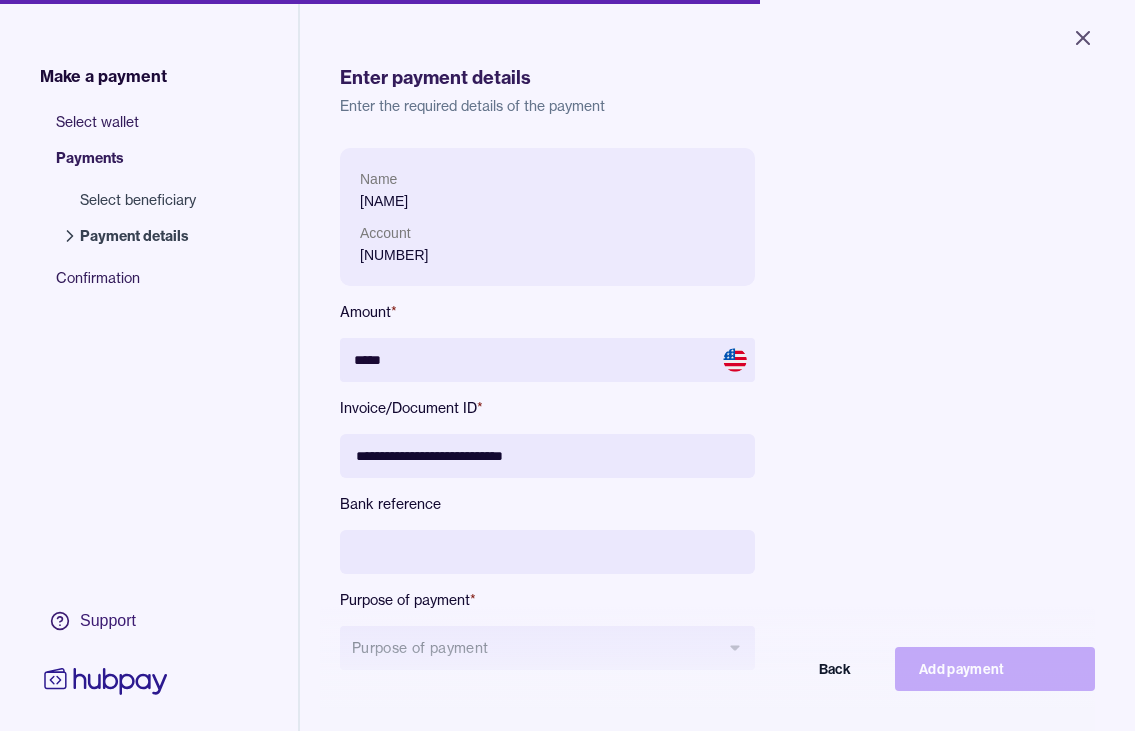 drag, startPoint x: 454, startPoint y: 458, endPoint x: 494, endPoint y: 461, distance: 40.112343 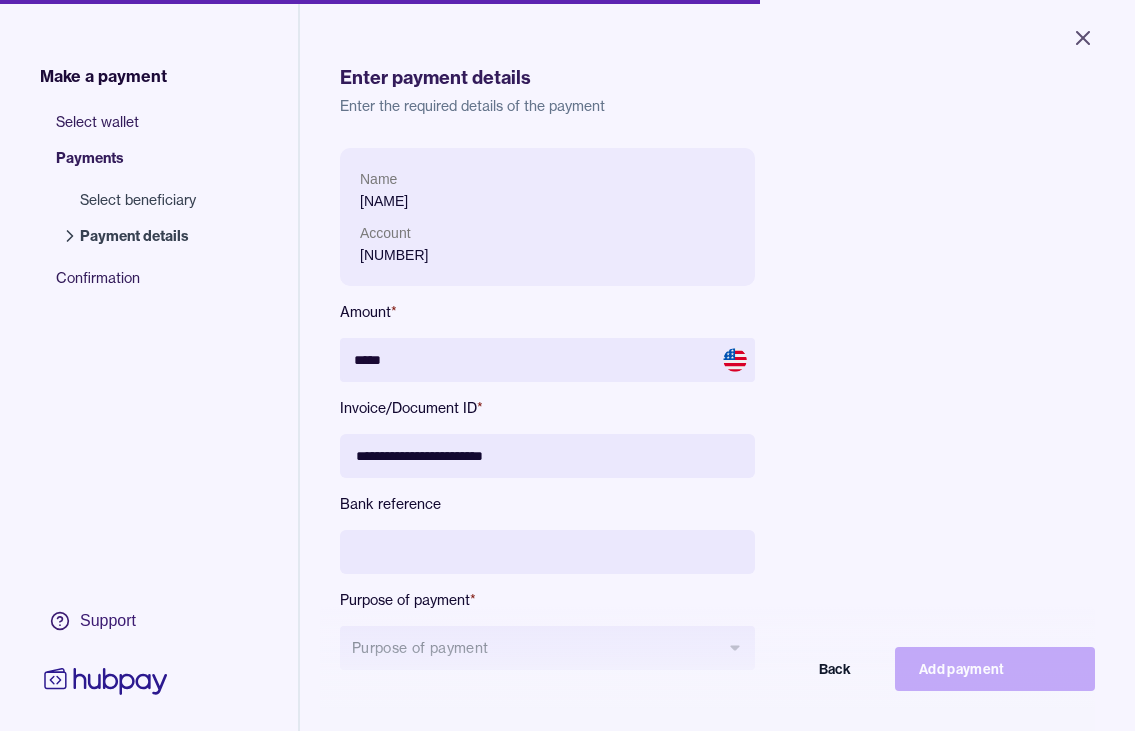 click on "**********" at bounding box center [547, 456] 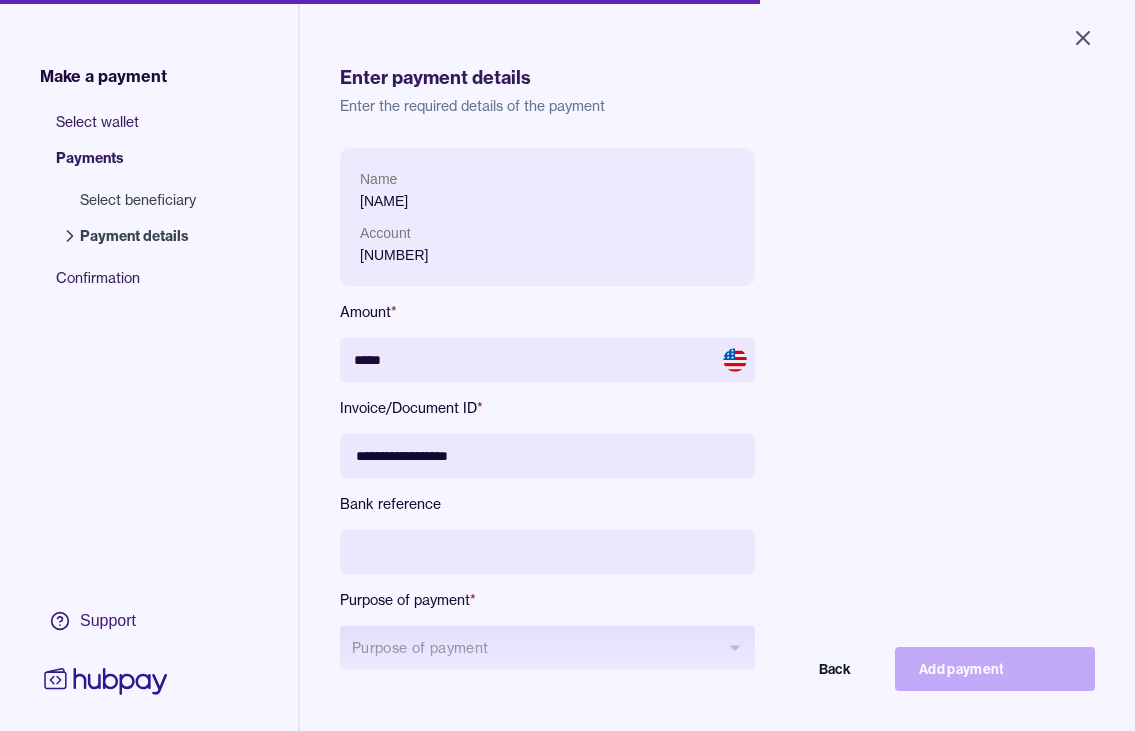 type on "**********" 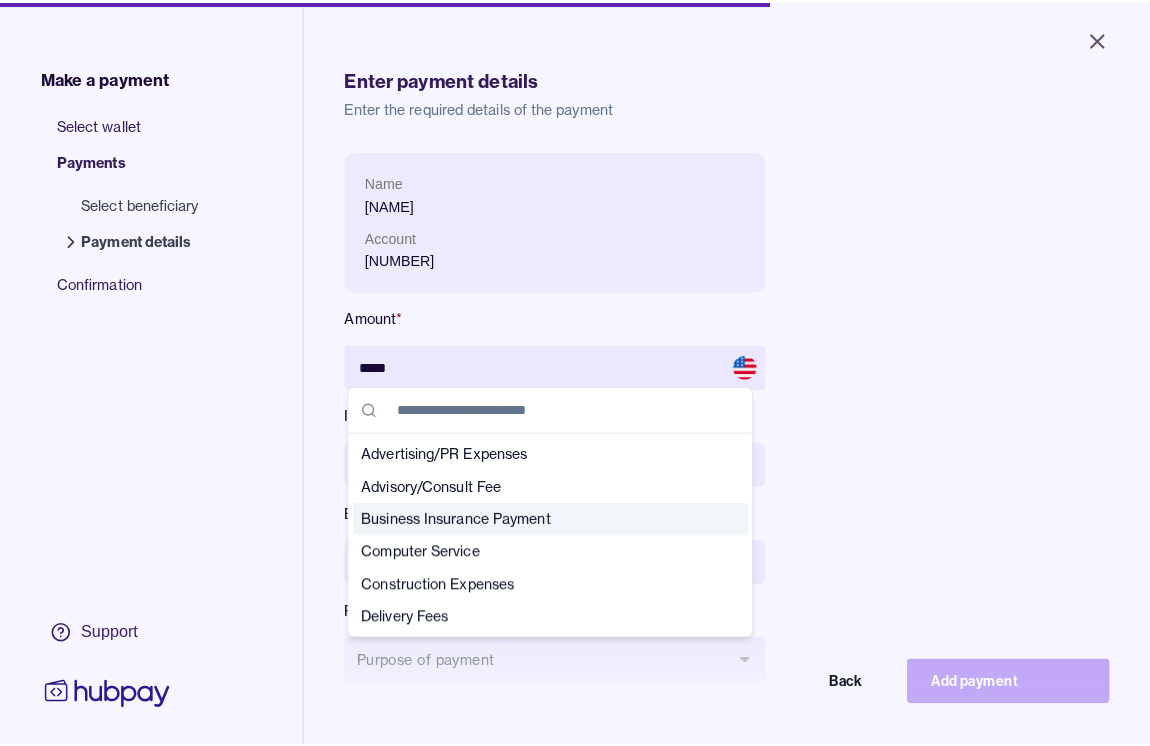 scroll, scrollTop: 8, scrollLeft: 0, axis: vertical 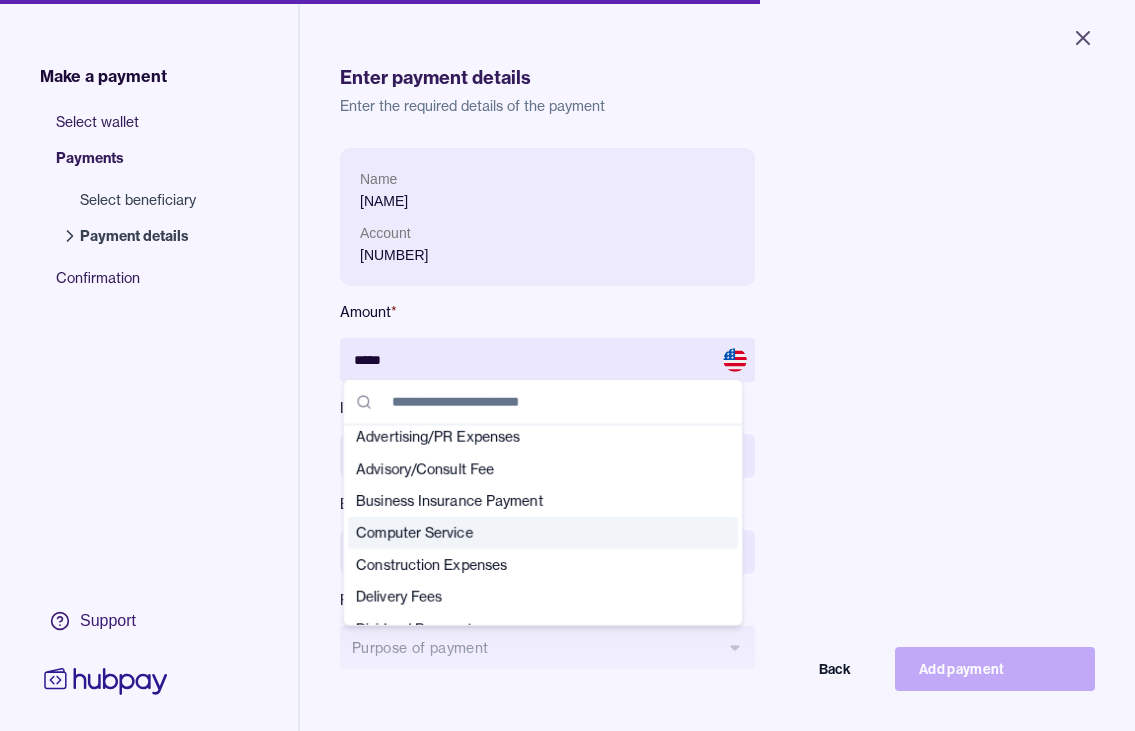 click on "Computer Service" at bounding box center [531, 533] 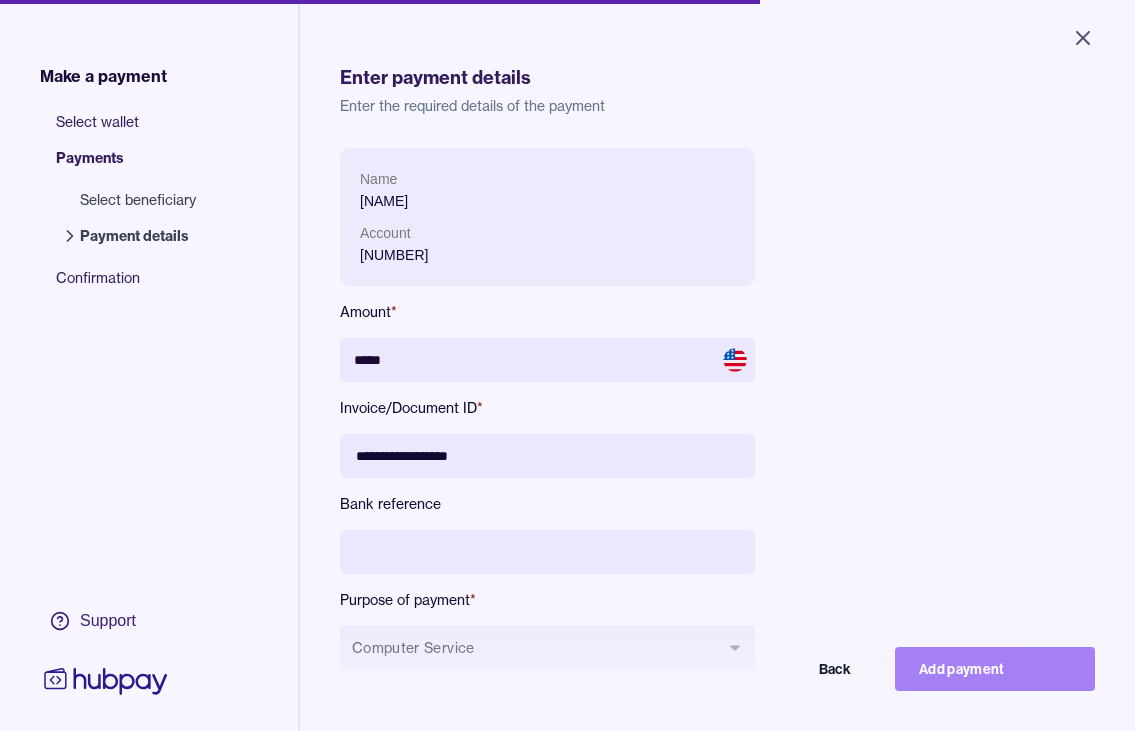 click on "Add payment" at bounding box center [995, 669] 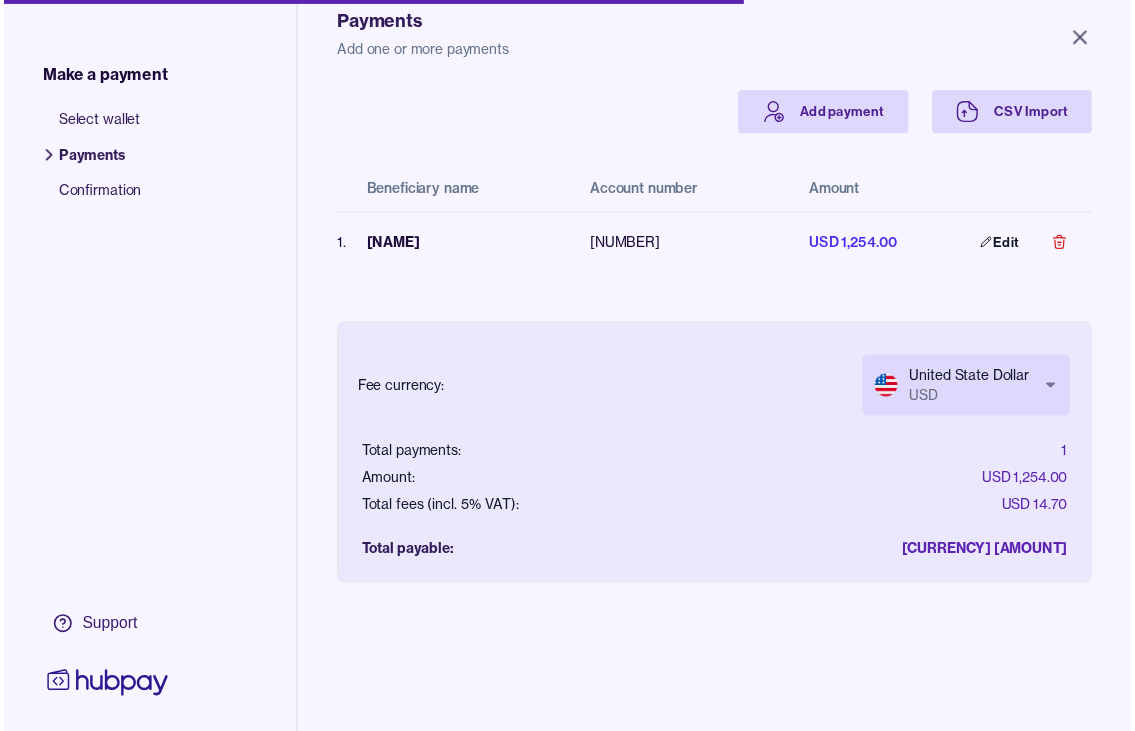 scroll, scrollTop: 0, scrollLeft: 0, axis: both 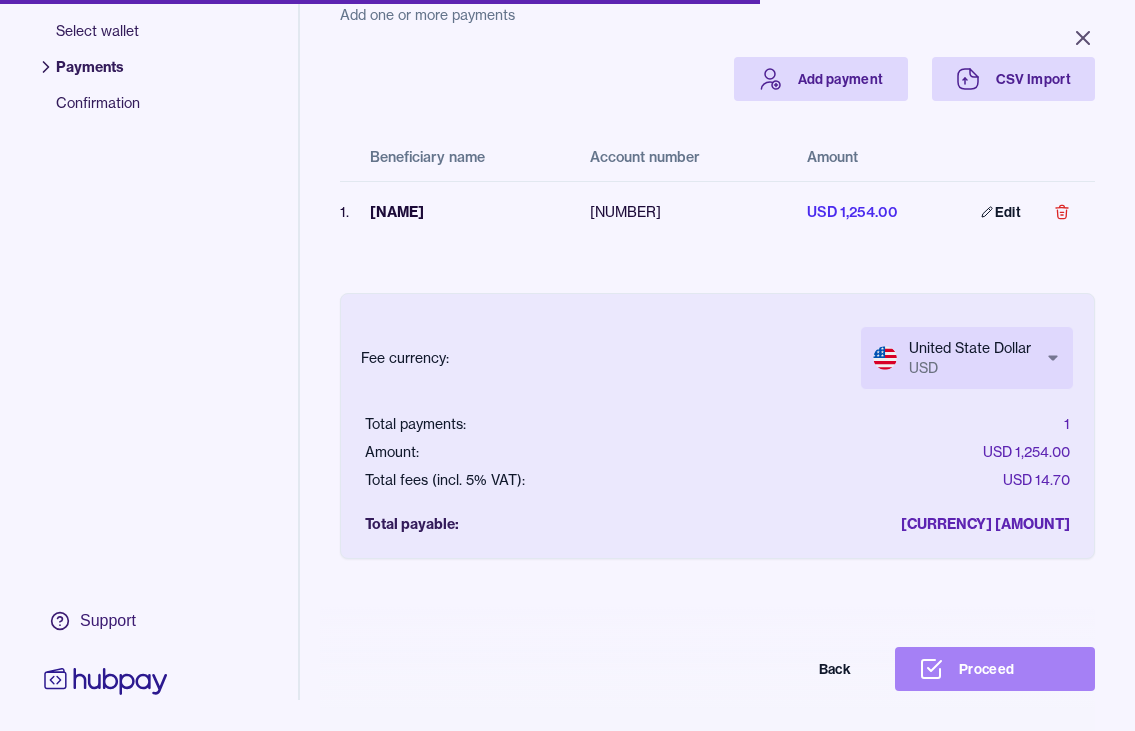 click on "Proceed" at bounding box center (995, 669) 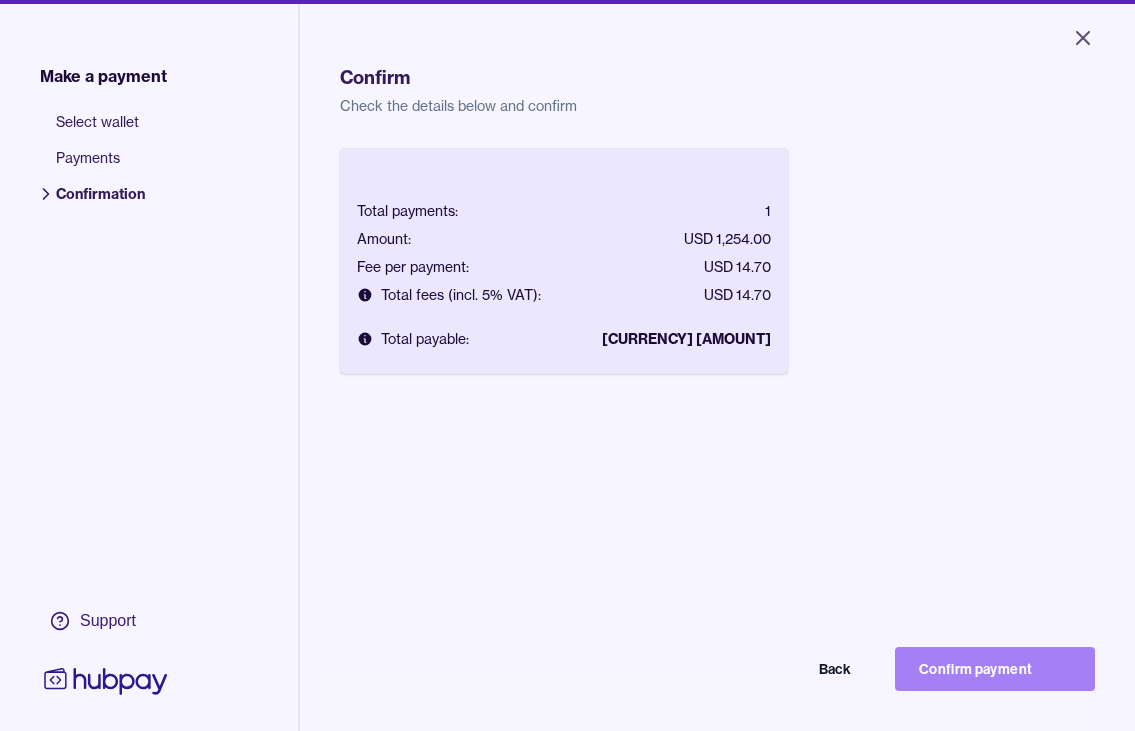 click on "Confirm payment" at bounding box center [995, 669] 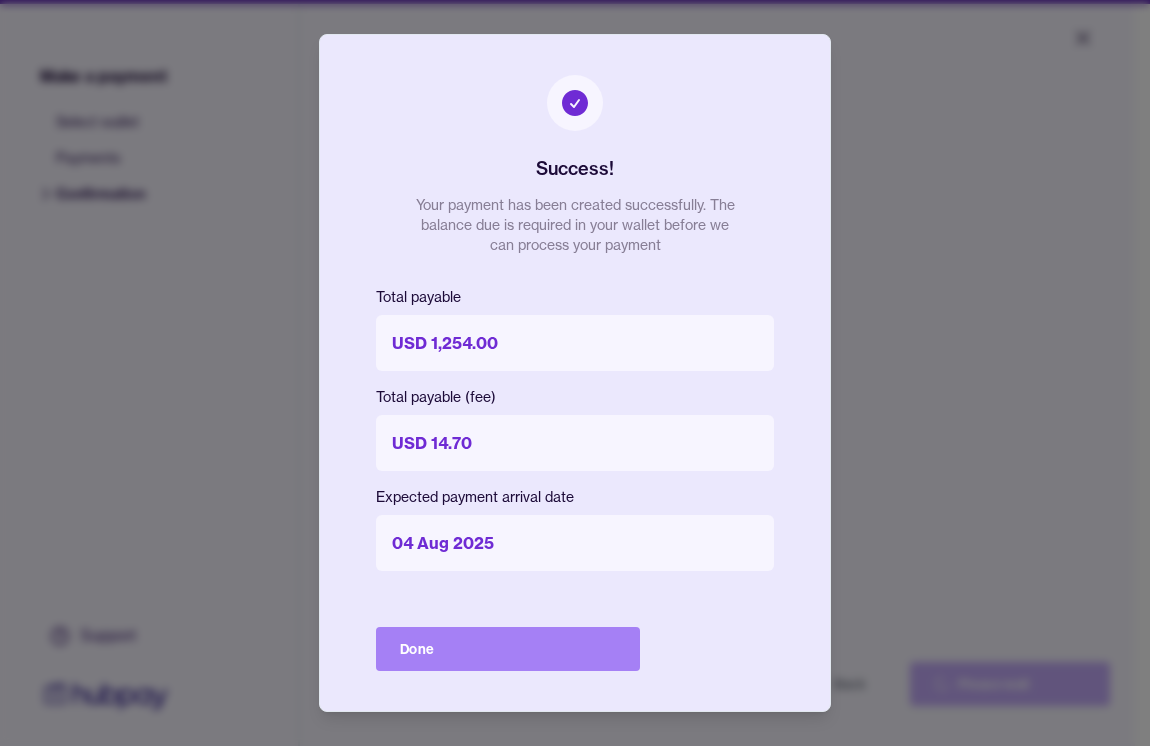 click on "Done" at bounding box center (508, 649) 